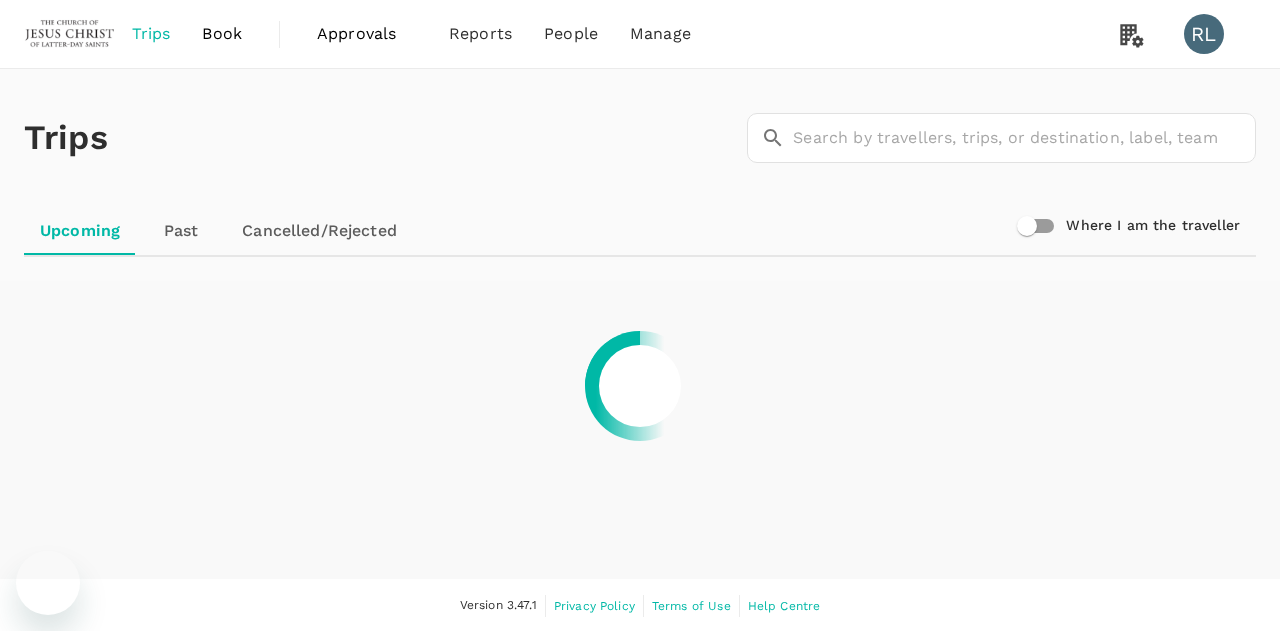 scroll, scrollTop: 0, scrollLeft: 0, axis: both 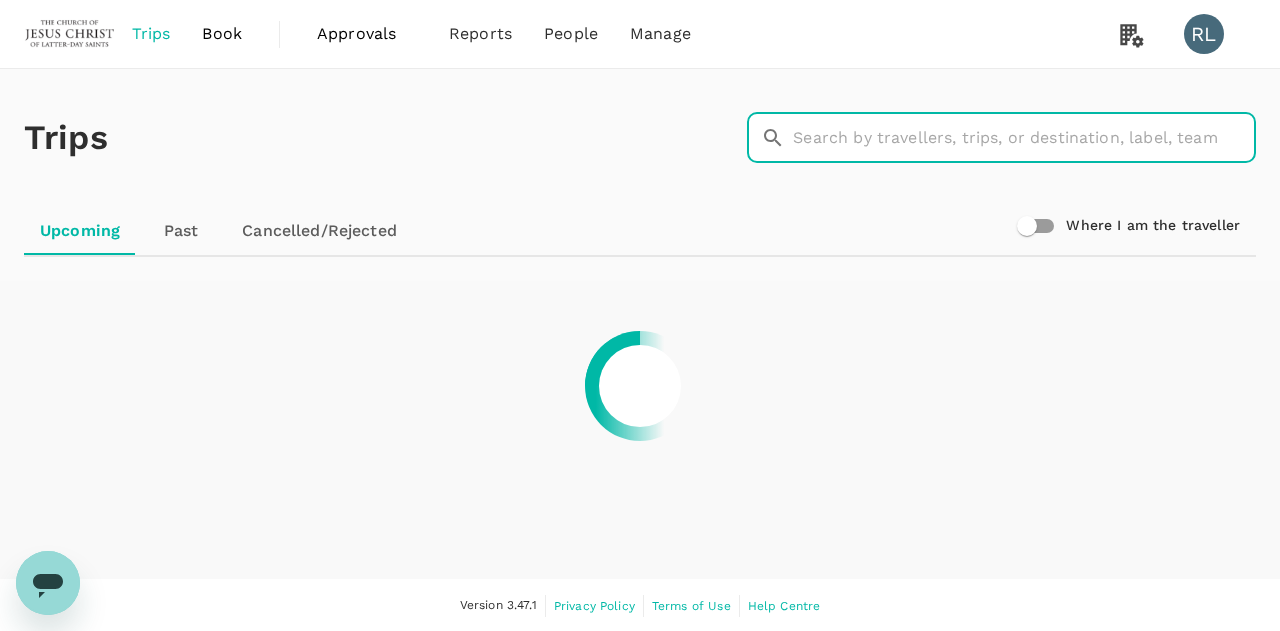 click at bounding box center [1024, 138] 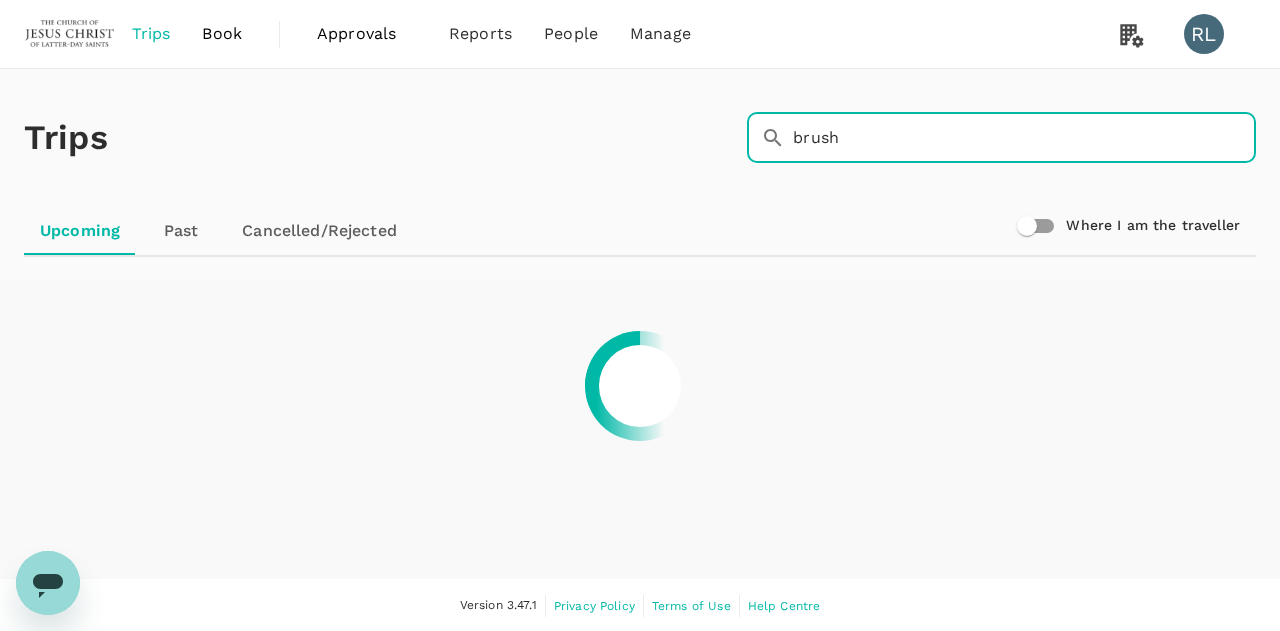 type on "brush" 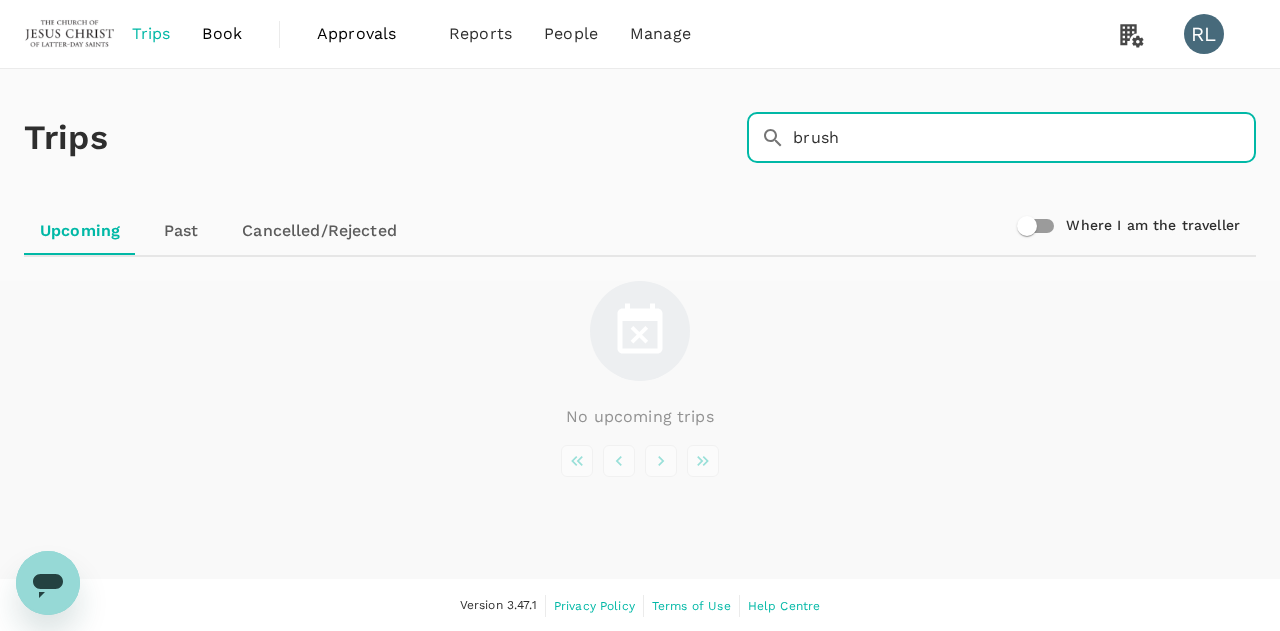 click on "Book" at bounding box center (222, 34) 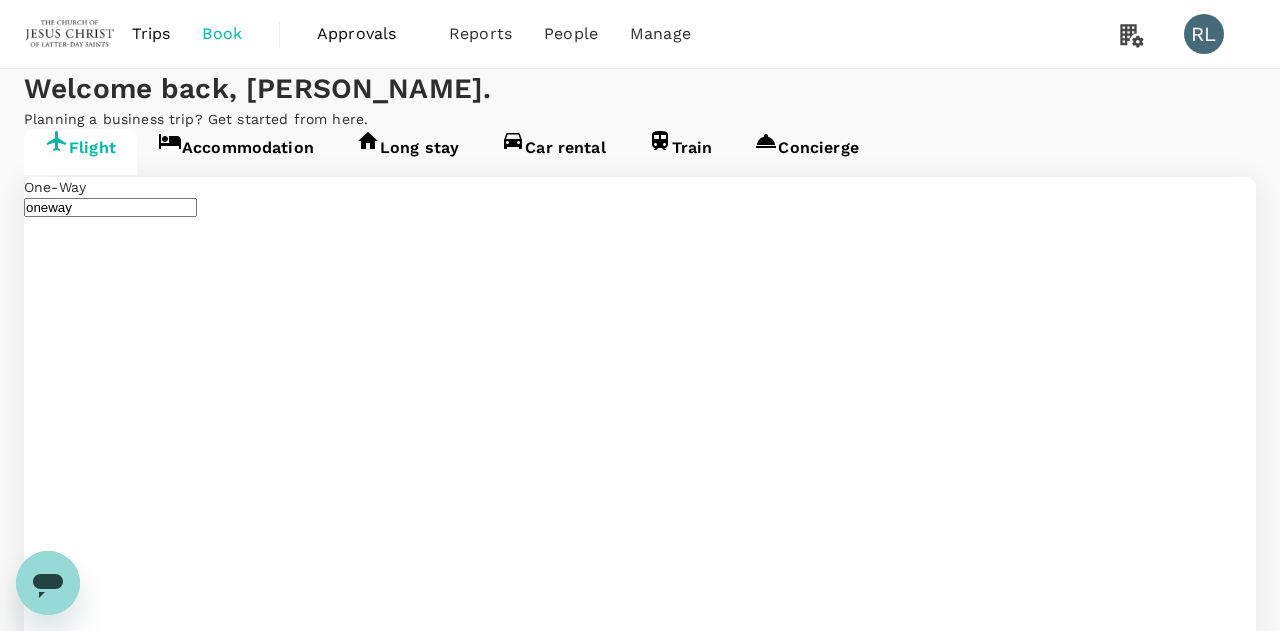 type on "Singapore Changi (SIN)" 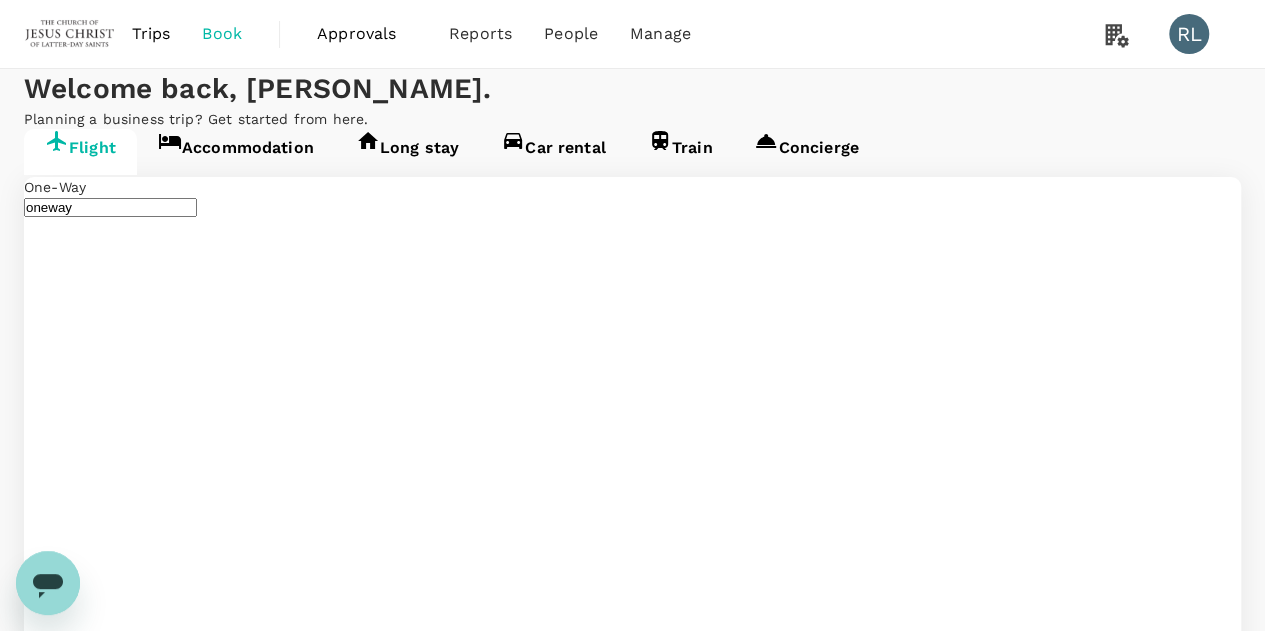 type 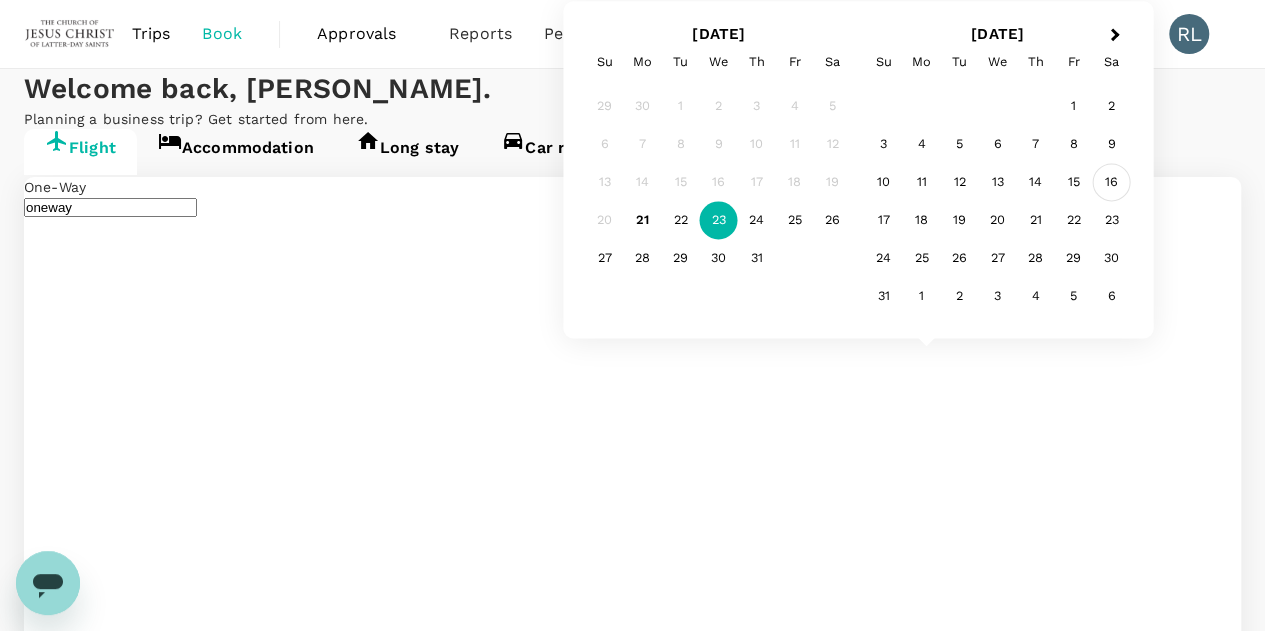 type on "Kota Kinabalu Intl (BKI)" 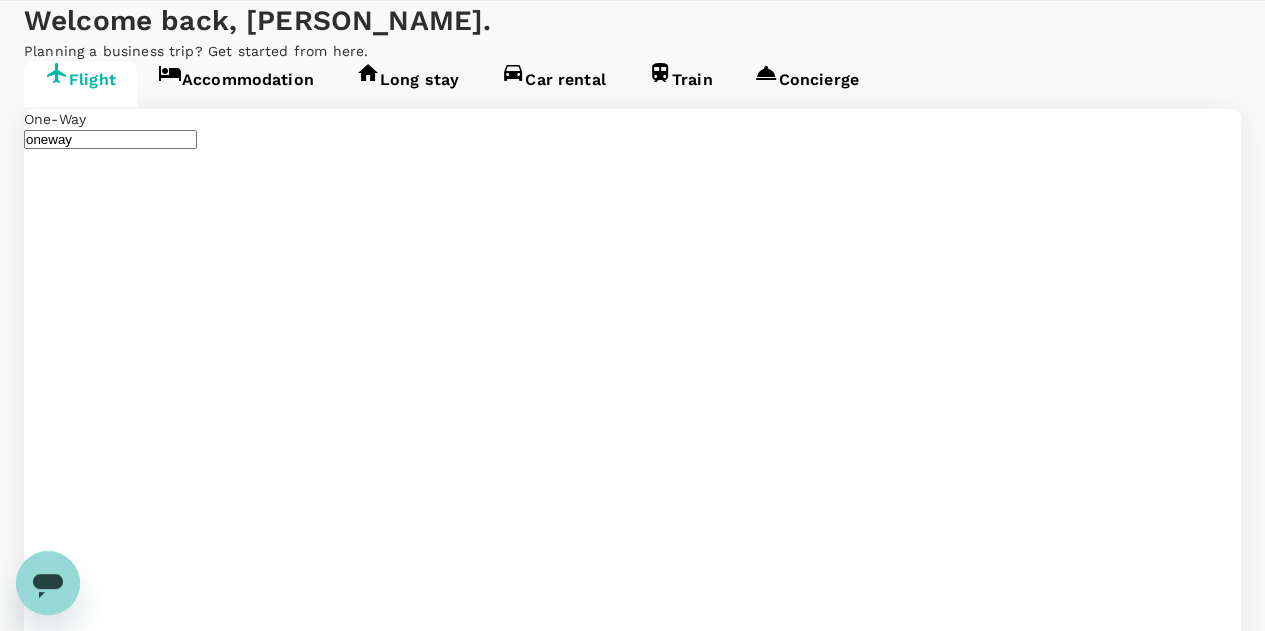 scroll, scrollTop: 100, scrollLeft: 0, axis: vertical 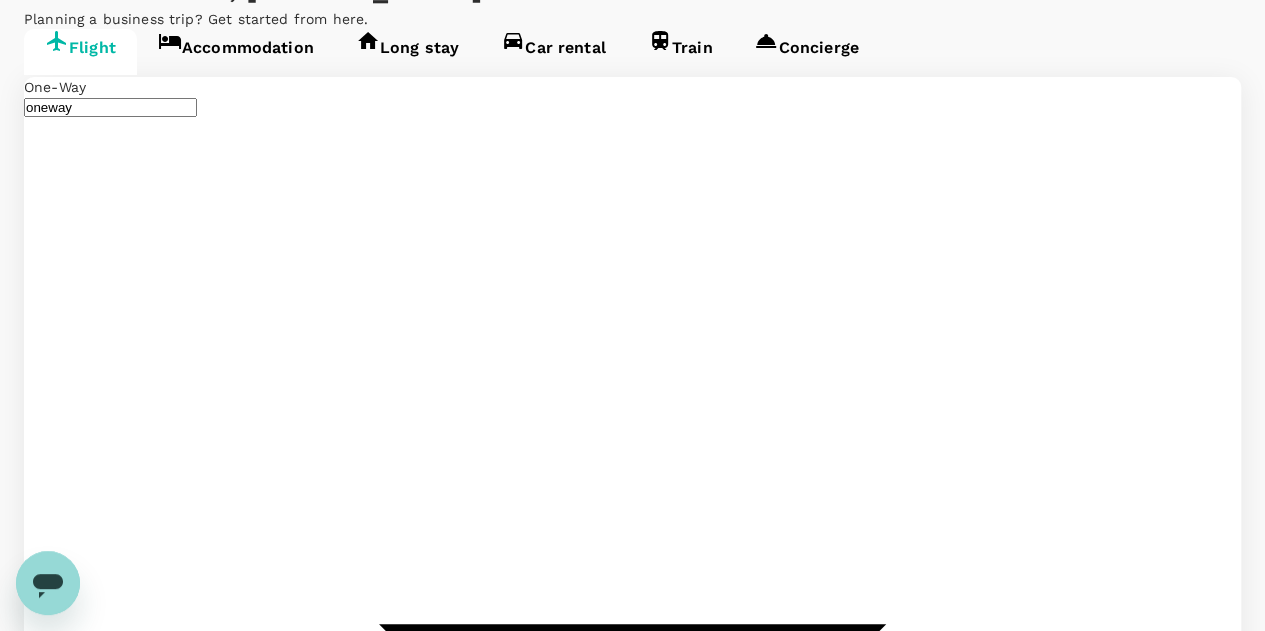 click on "Find flights" at bounding box center [58, 4358] 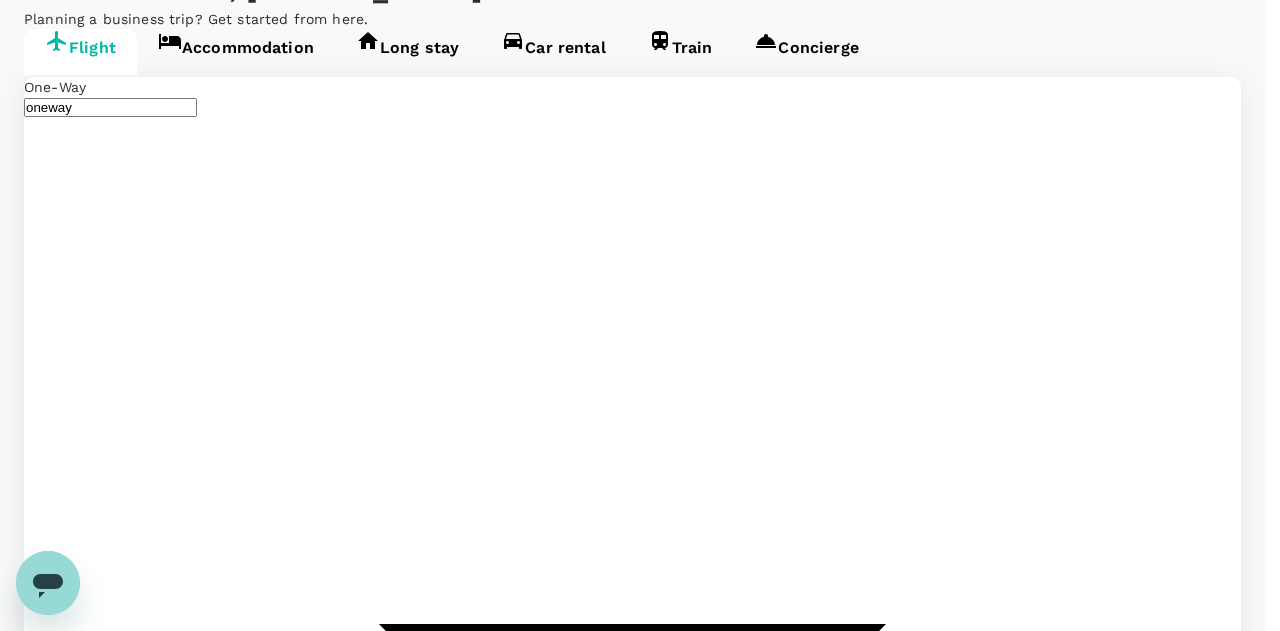 click on "Confirm" at bounding box center (73, 8785) 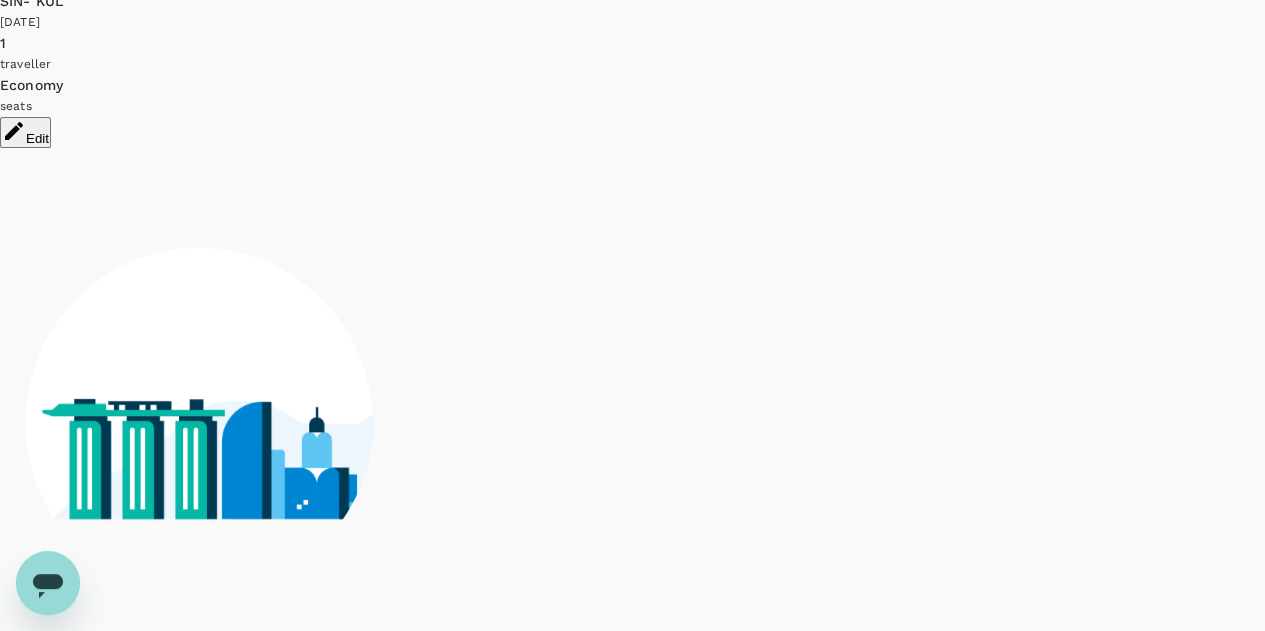 scroll, scrollTop: 0, scrollLeft: 0, axis: both 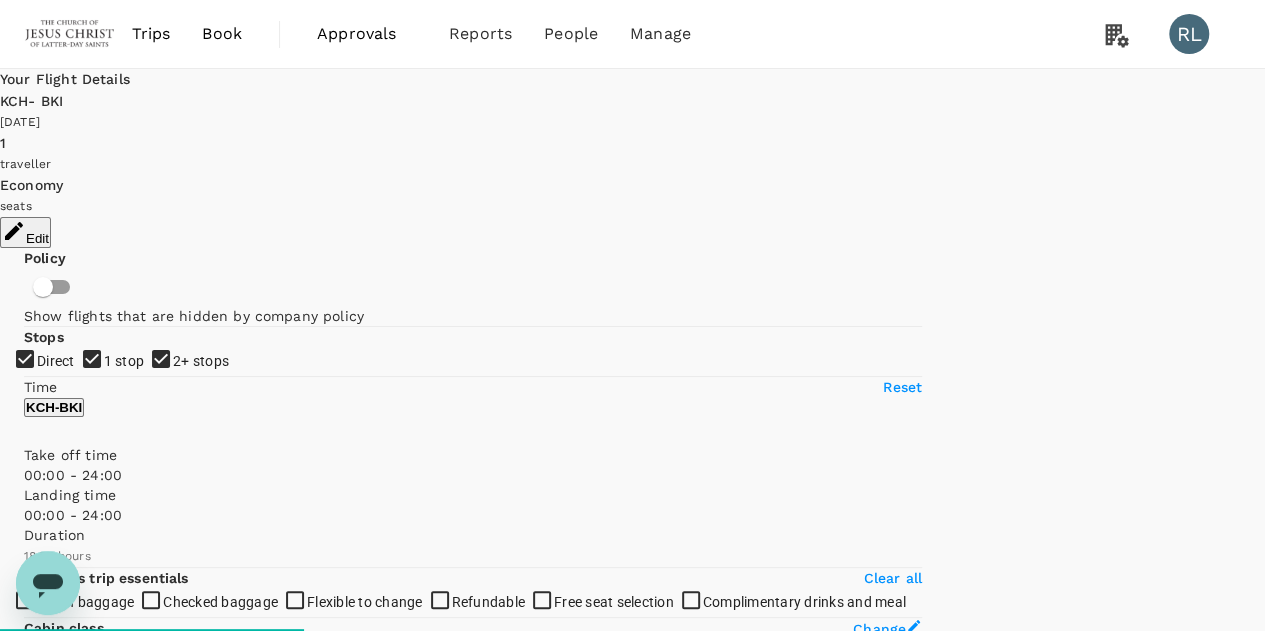 type on "1495" 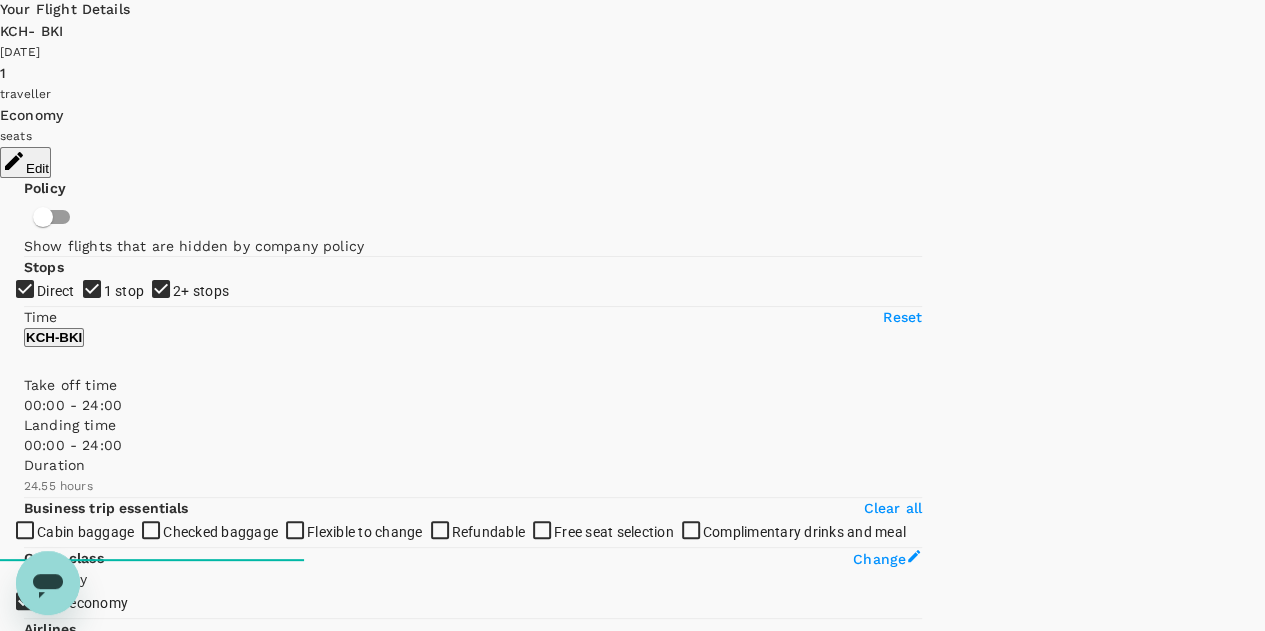scroll, scrollTop: 0, scrollLeft: 0, axis: both 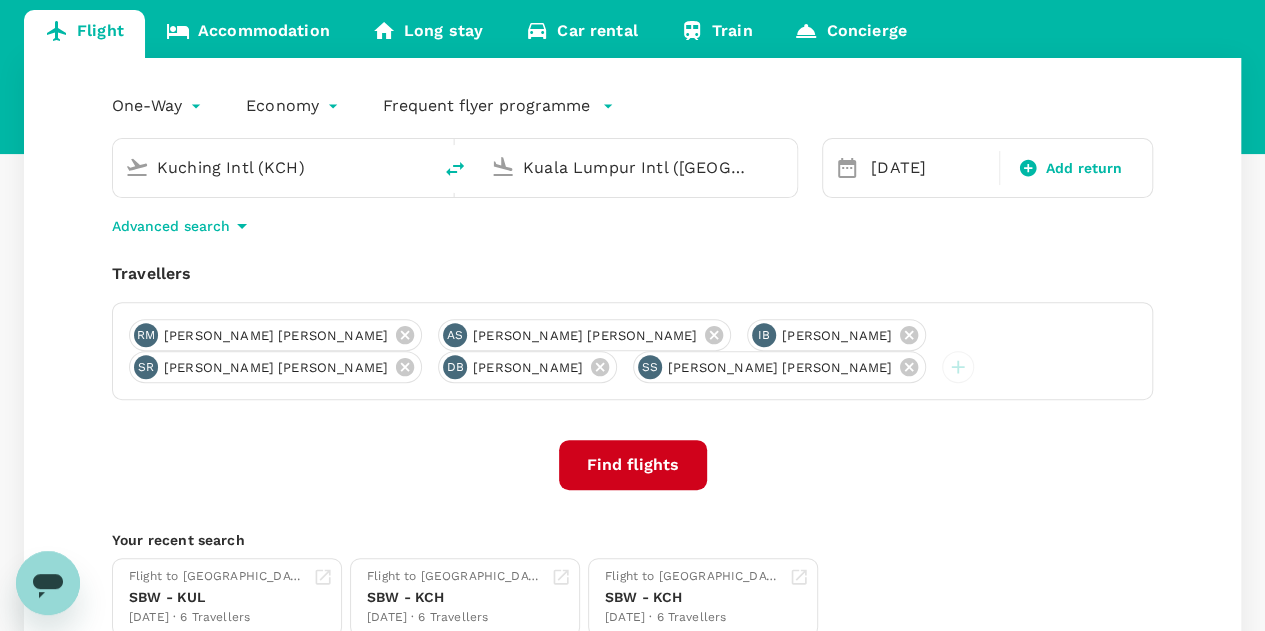 click on "Find flights" at bounding box center (633, 465) 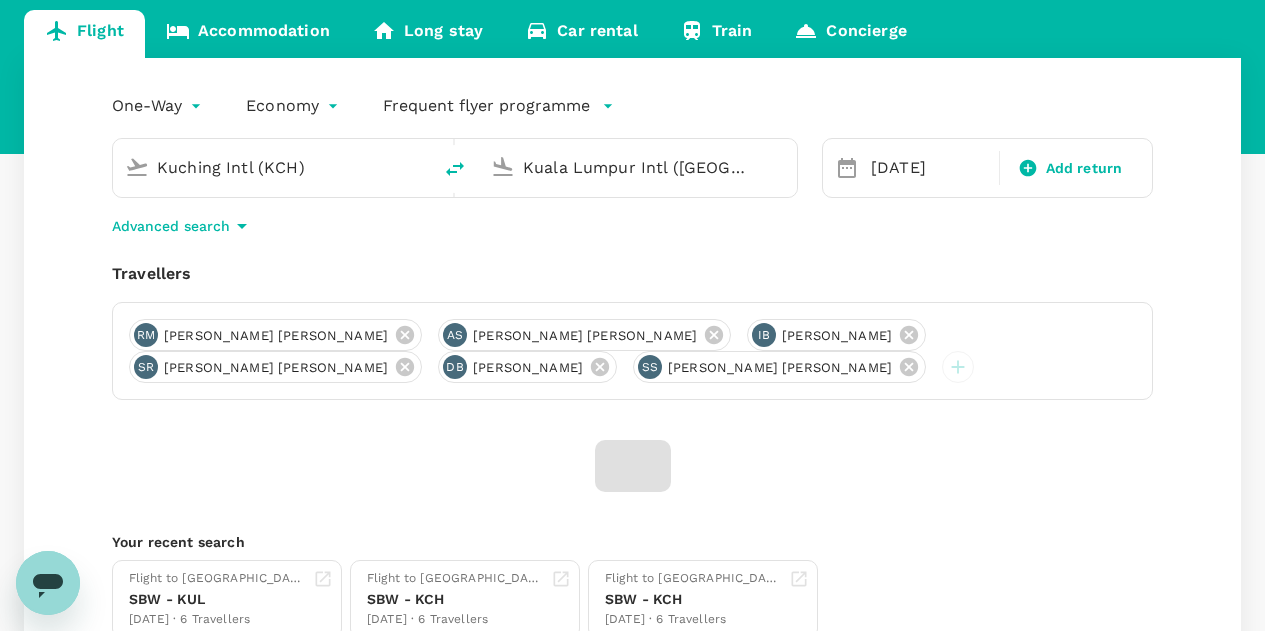 click on "Confirm" at bounding box center [73, 11021] 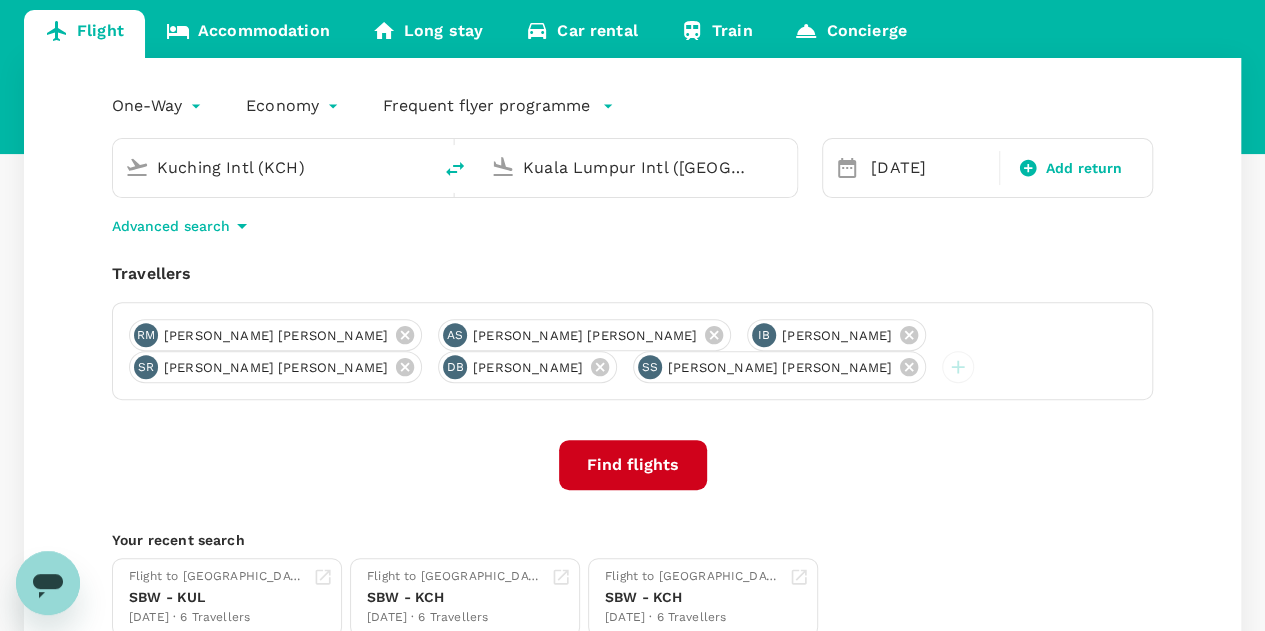 scroll, scrollTop: 0, scrollLeft: 0, axis: both 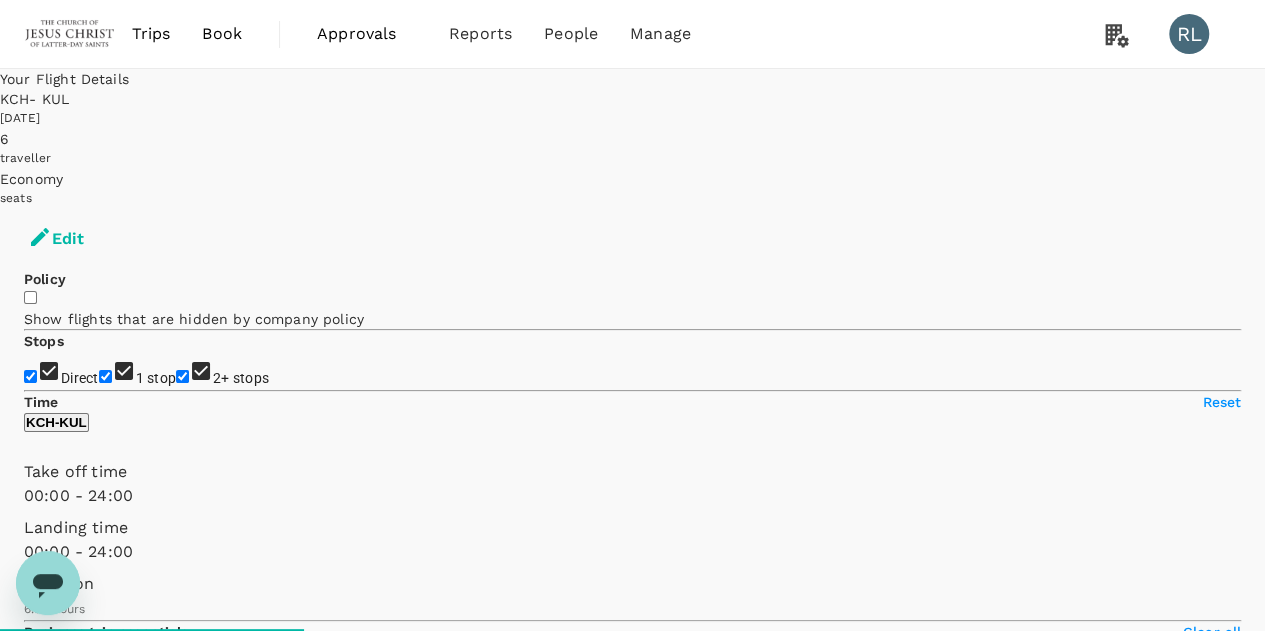 type on "920" 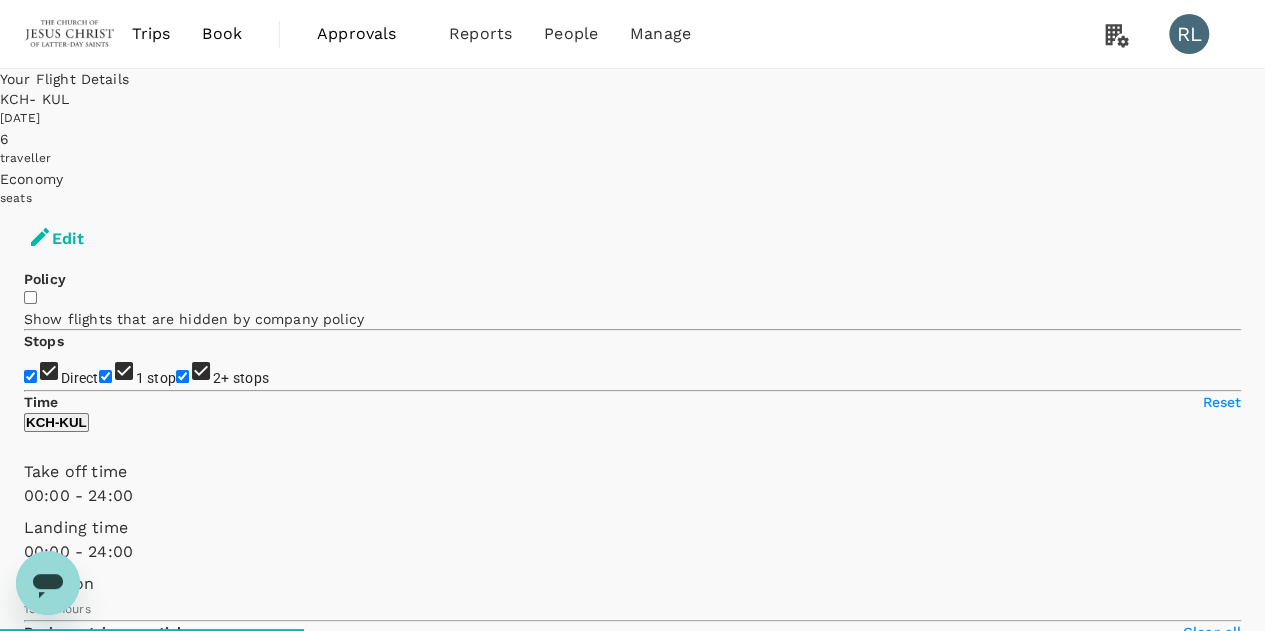 click on "Recommended" at bounding box center (76, 1010) 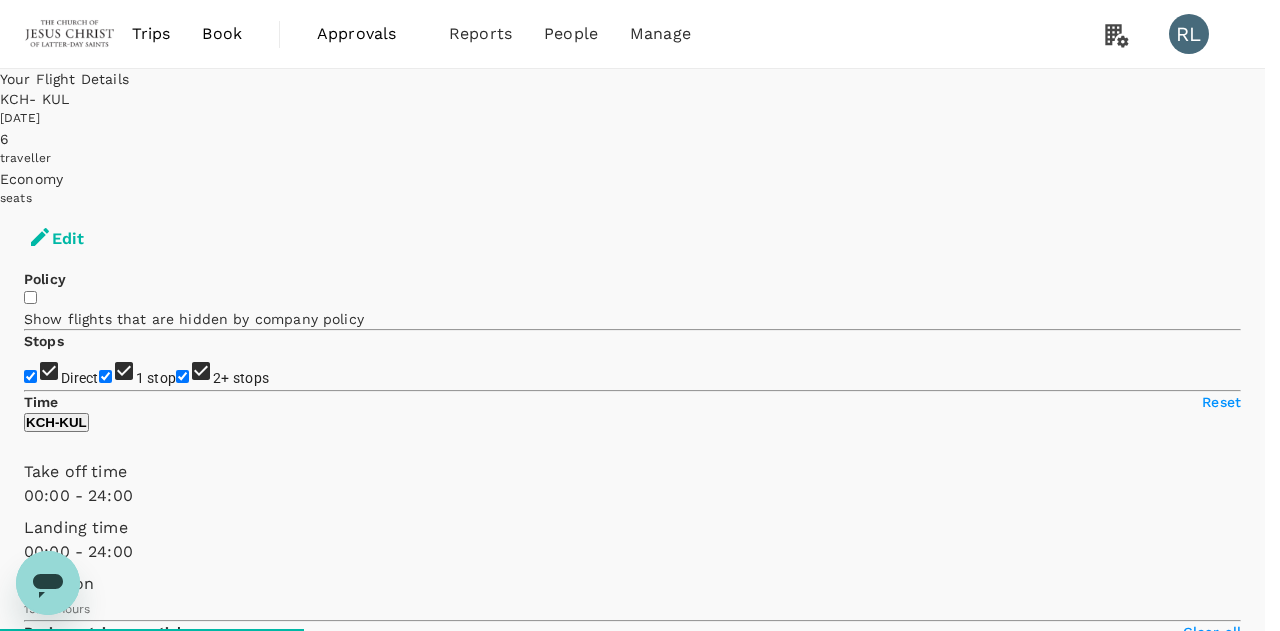 click on "Departure Time" at bounding box center (632, 57060) 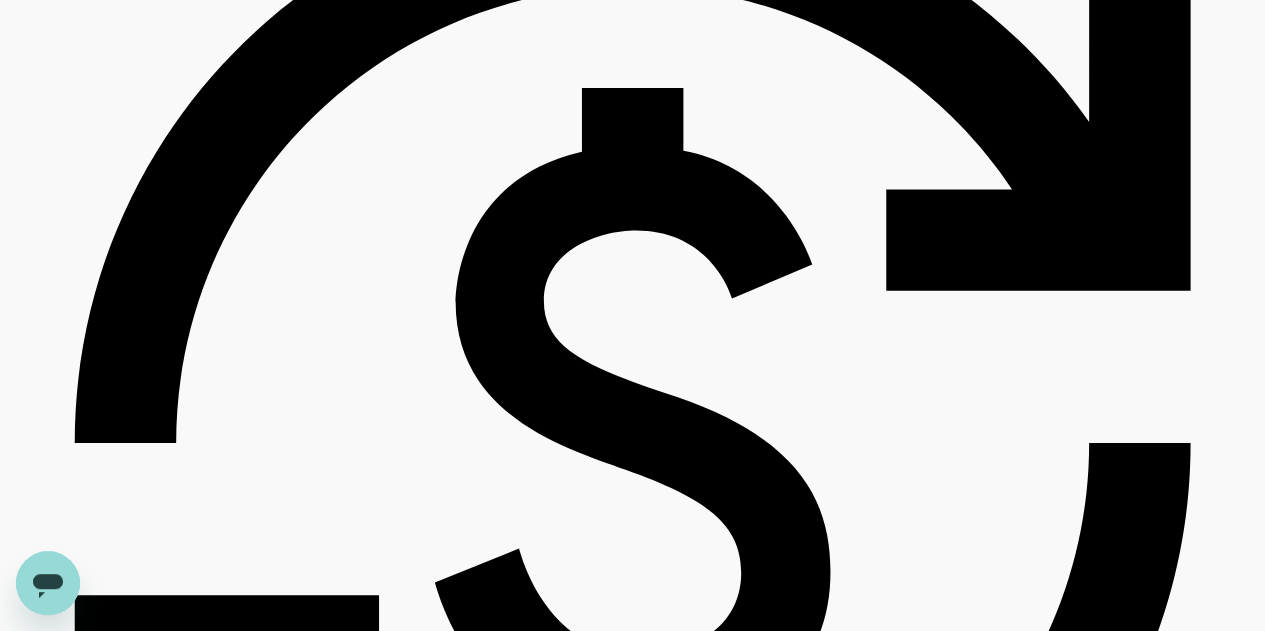 scroll, scrollTop: 1500, scrollLeft: 0, axis: vertical 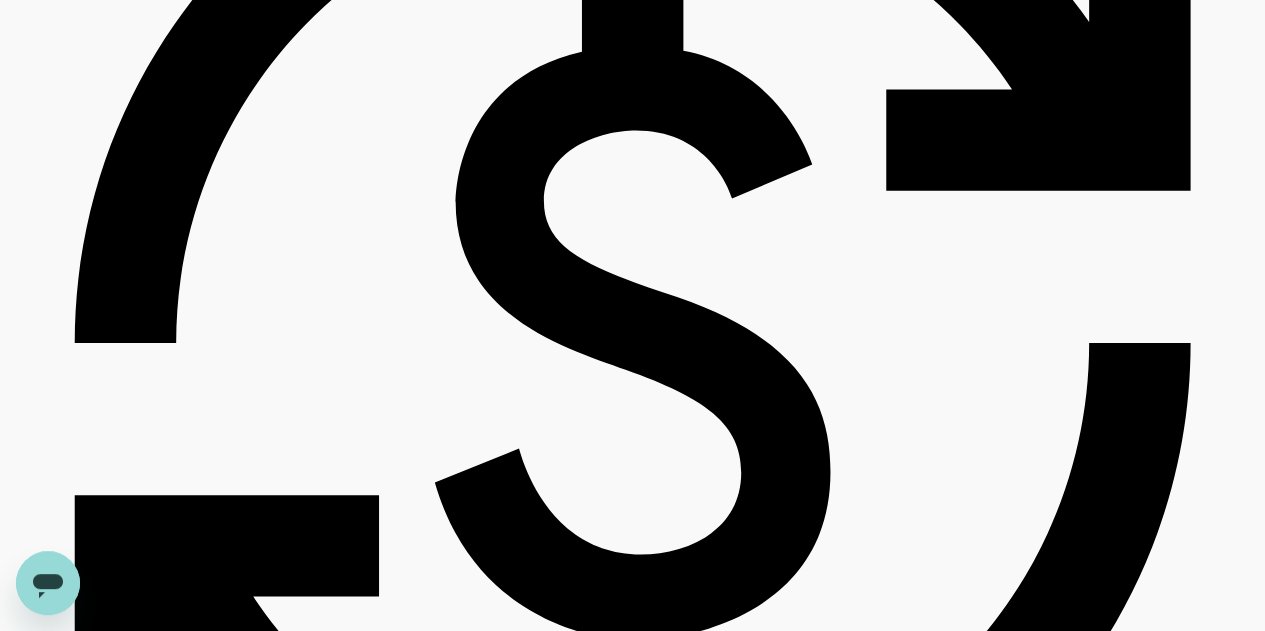 click on "View options" at bounding box center [63, 24574] 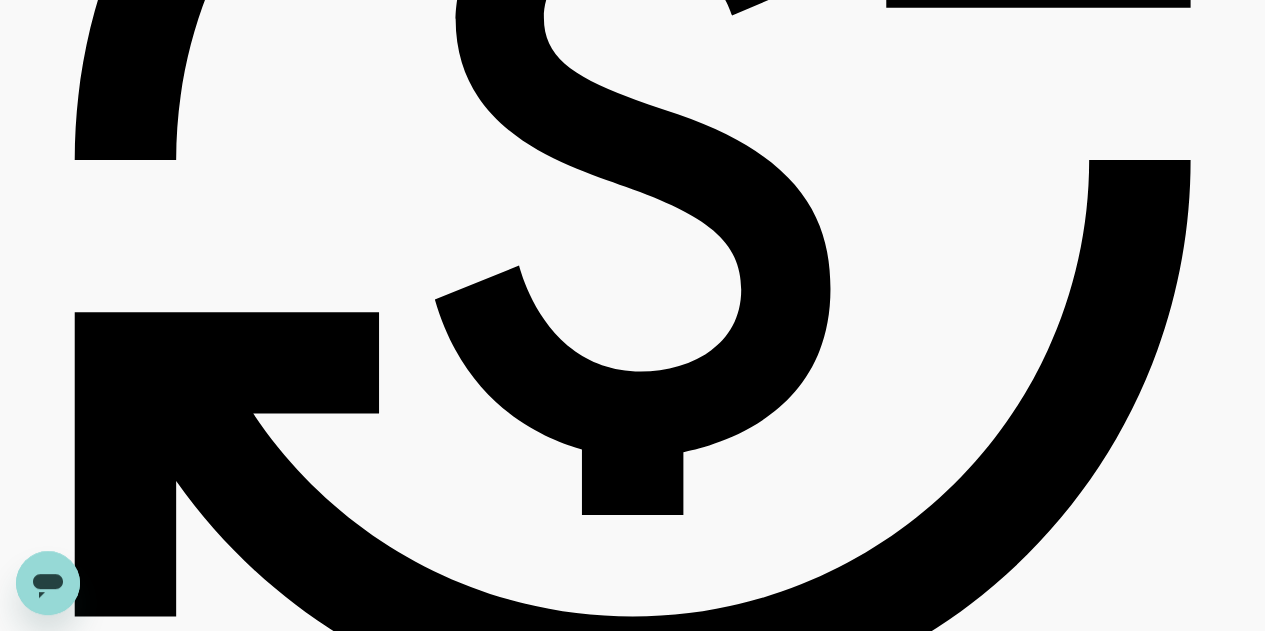 scroll, scrollTop: 1697, scrollLeft: 0, axis: vertical 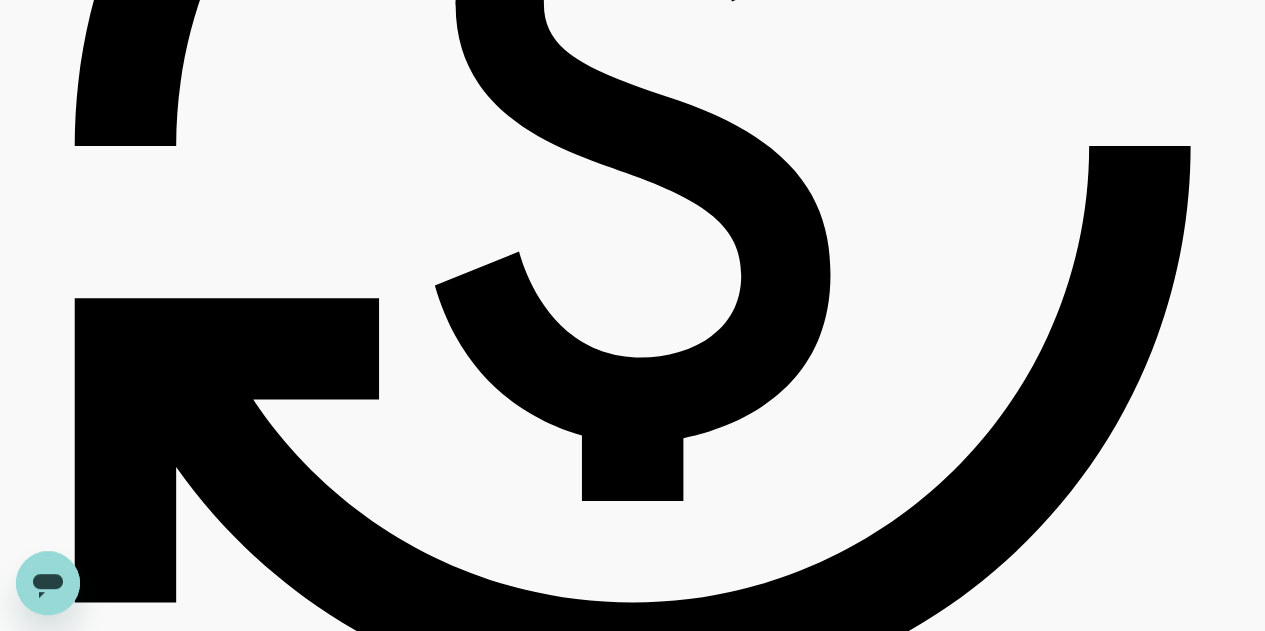 click on "MYR 312.79" at bounding box center [63, 24771] 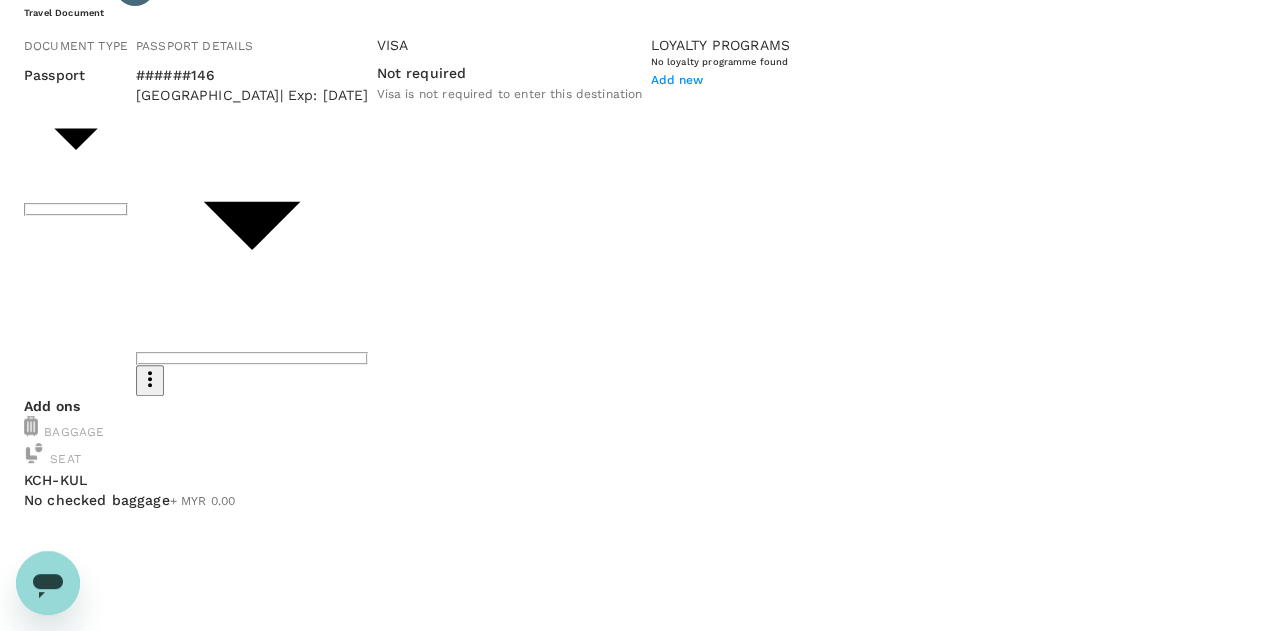 scroll, scrollTop: 200, scrollLeft: 0, axis: vertical 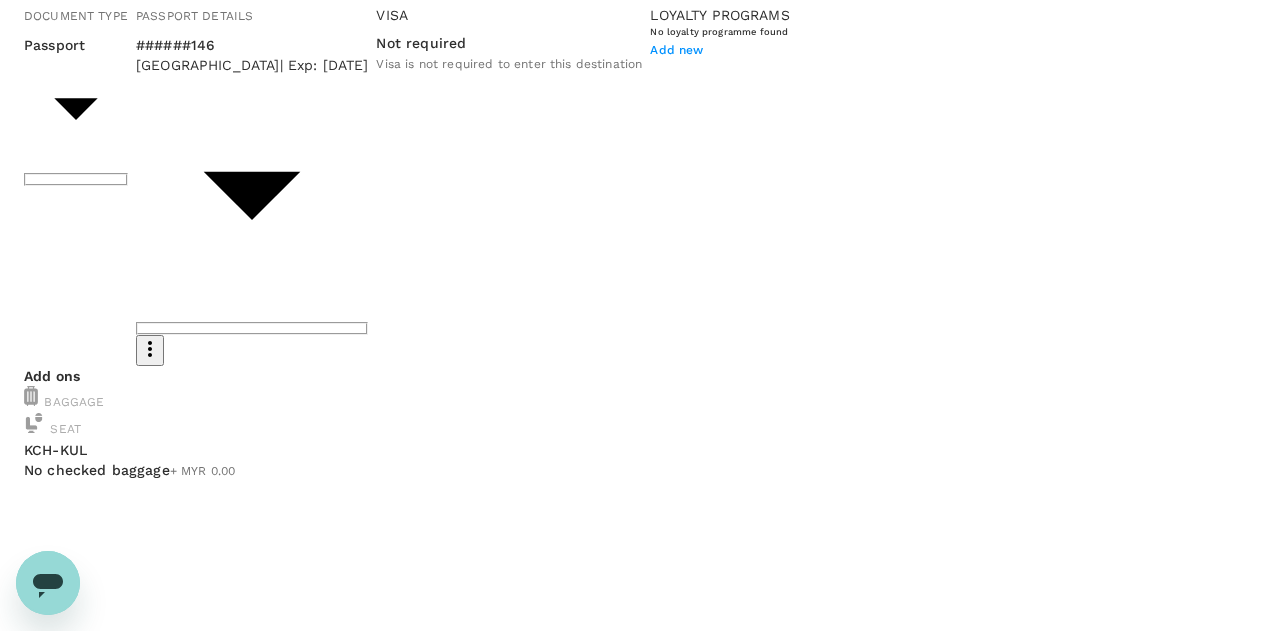 click on "Back to flight results Flight review Traveller(s) Traveller   1 : RM Russell Monte   Magill Travel Document Document type Passport Passport ​ Passport details ######146 United States  | Exp:   07 Sep 2032 a5205543-5943-4a5e-80ca-50a1e3f82f85 ​ Visa Not required Visa is not required to enter this destination Loyalty programs No loyalty programme found Add new Add ons Baggage Seat KCH  -  KUL No checked baggage + MYR 0.00 ​ No seat selection + MYR 0.00 Traveller   2 : AS Abigail Kate   Smith Travel Document Document type Passport Passport ​ Passport details ######257 United States  | Exp:   10 Feb 2032 8e30b17f-0cb8-4371-8b91-548395920882 ​ Visa Not required Visa is not required to enter this destination Loyalty programs No loyalty programme found Add new Add ons Baggage Seat KCH  -  KUL No checked baggage + MYR 0.00 ​ No seat selection + MYR 0.00 Traveller   3 : IB Isaac Jayson   Branch Travel Document Document type Passport Passport ​ Passport details ######454 United States  | Exp:   ​ Visa" at bounding box center [640, 5906] 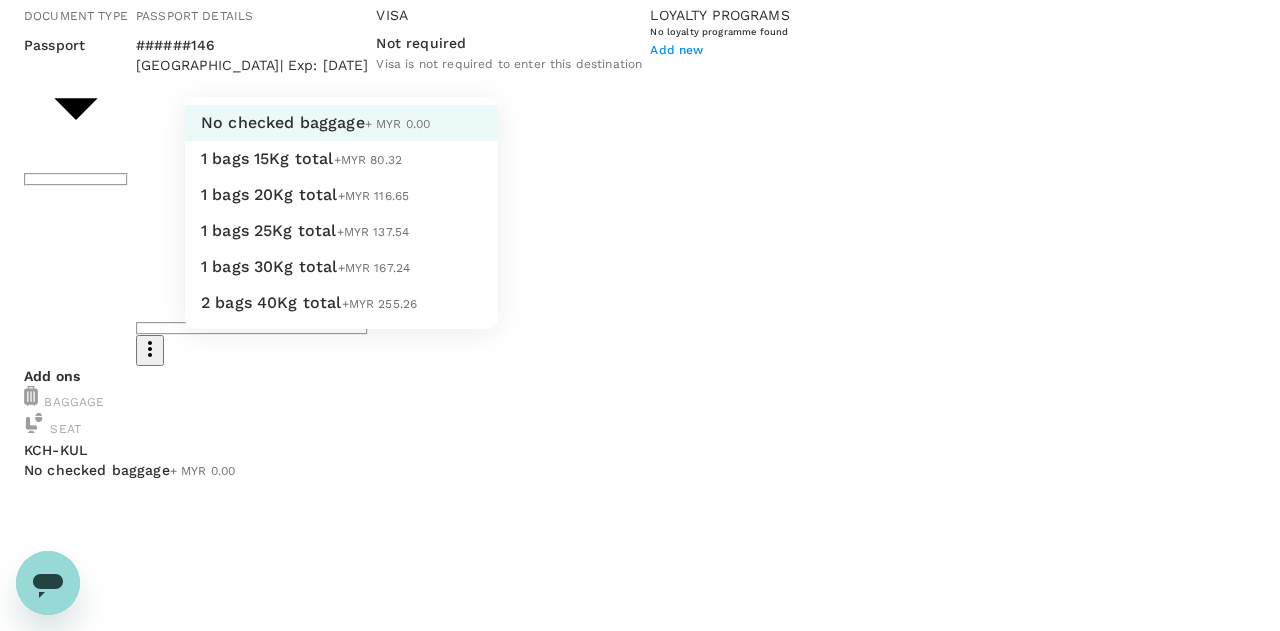 click on "1 bags 25Kg total" at bounding box center (269, 230) 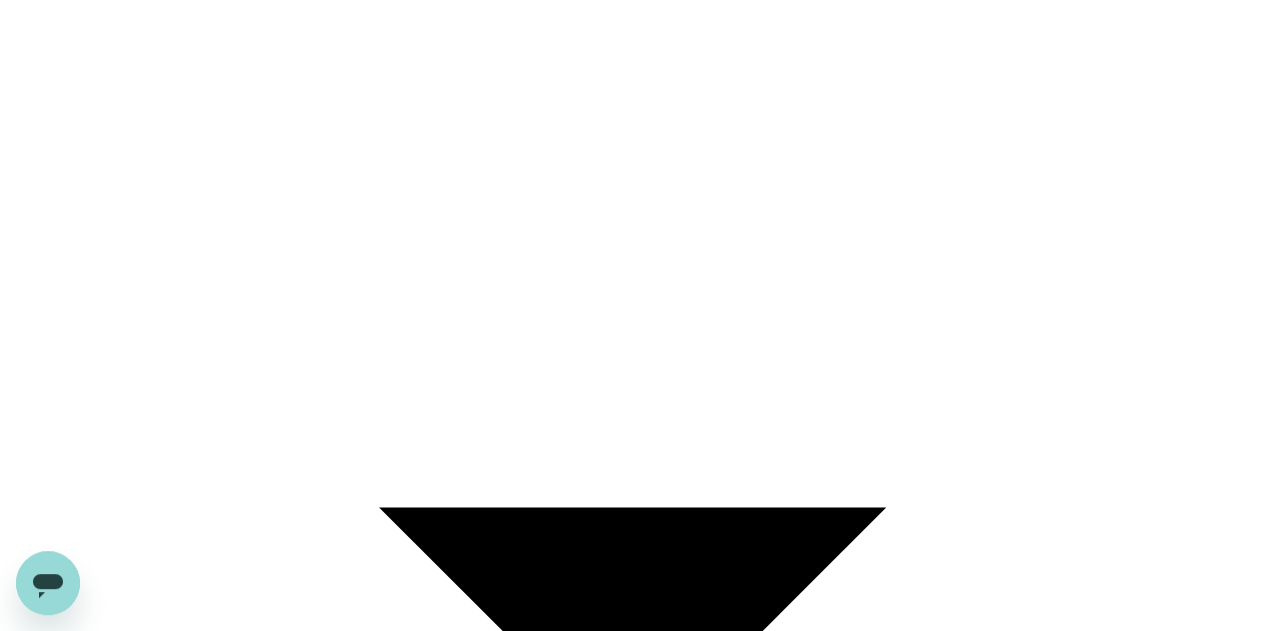 scroll, scrollTop: 700, scrollLeft: 0, axis: vertical 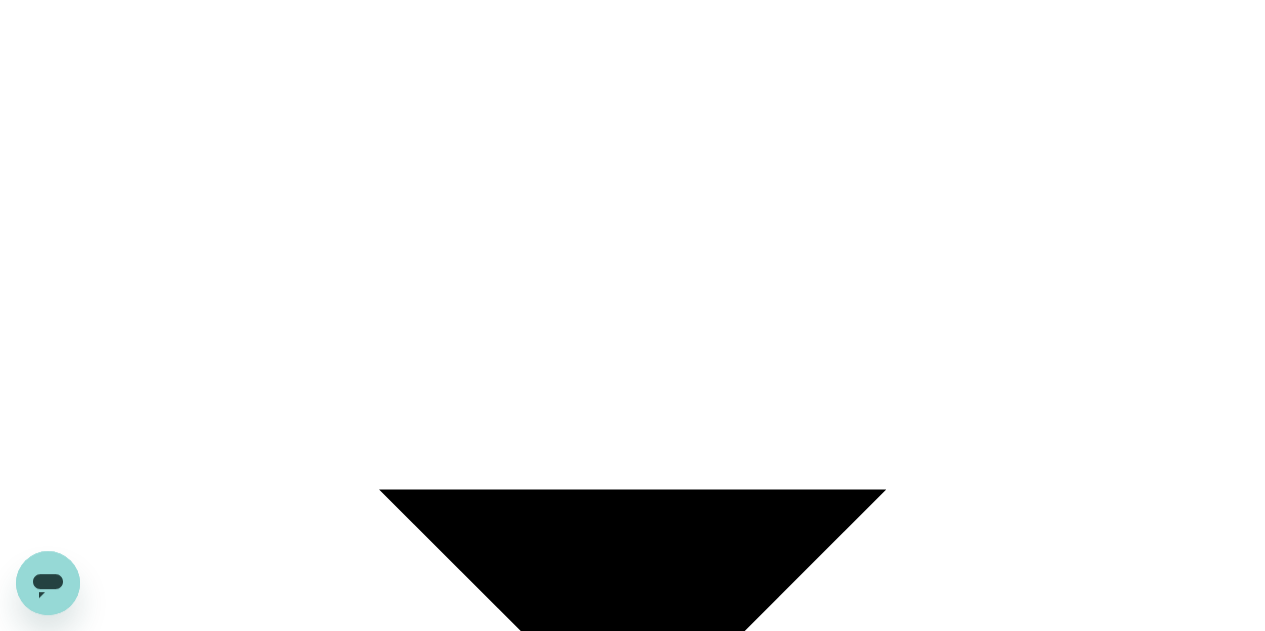 click on "Back to flight results Flight review Traveller(s) Traveller   1 : RM Russell Monte   Magill Travel Document Document type Passport Passport ​ Passport details ######146 United States  | Exp:   07 Sep 2032 a5205543-5943-4a5e-80ca-50a1e3f82f85 ​ Visa Not required Visa is not required to enter this destination Loyalty programs No loyalty programme found Add new Add ons Baggage Seat KCH  -  KUL 1 bags 25Kg total +MYR 137.54 3 - 137.54 ​ No seat selection + MYR 0.00 Traveller   2 : AS Abigail Kate   Smith Travel Document Document type Passport Passport ​ Passport details ######257 United States  | Exp:   10 Feb 2032 8e30b17f-0cb8-4371-8b91-548395920882 ​ Visa Not required Visa is not required to enter this destination Loyalty programs No loyalty programme found Add new Add ons Baggage Seat KCH  -  KUL No checked baggage + MYR 0.00 ​ No seat selection + MYR 0.00 Traveller   3 : IB Isaac Jayson   Branch Travel Document Document type Passport Passport ​ Passport details ######454 United States  | Exp:" at bounding box center [632, 5373] 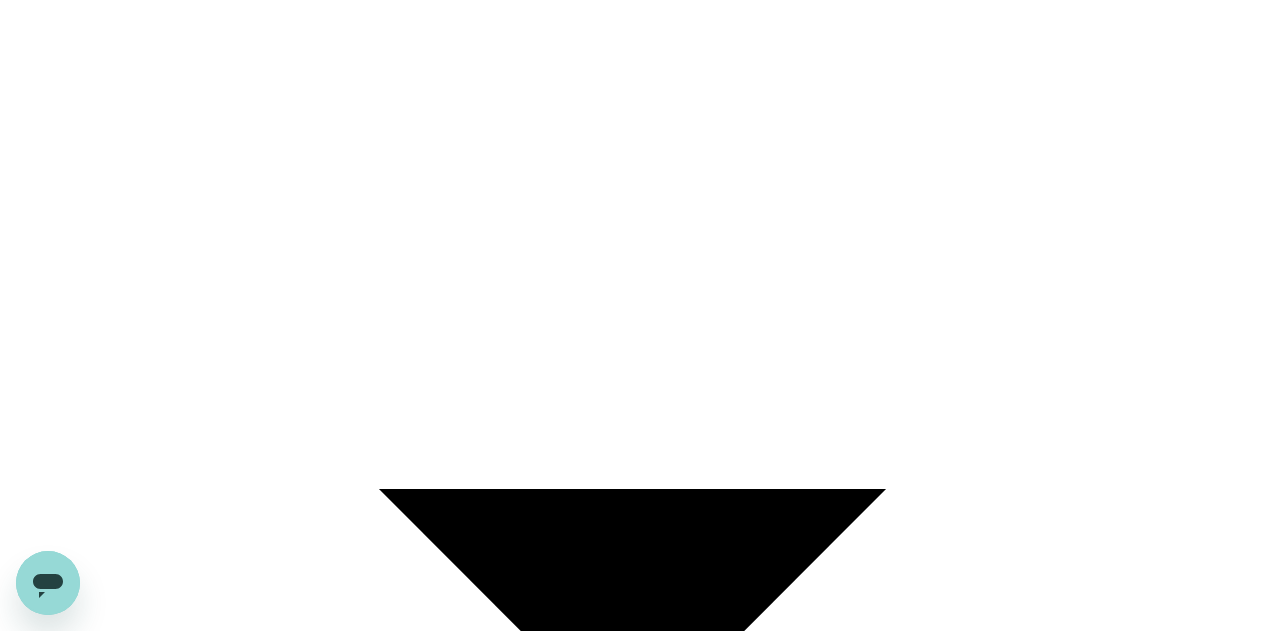 click on "1 bags 25Kg total" at bounding box center (269, -270) 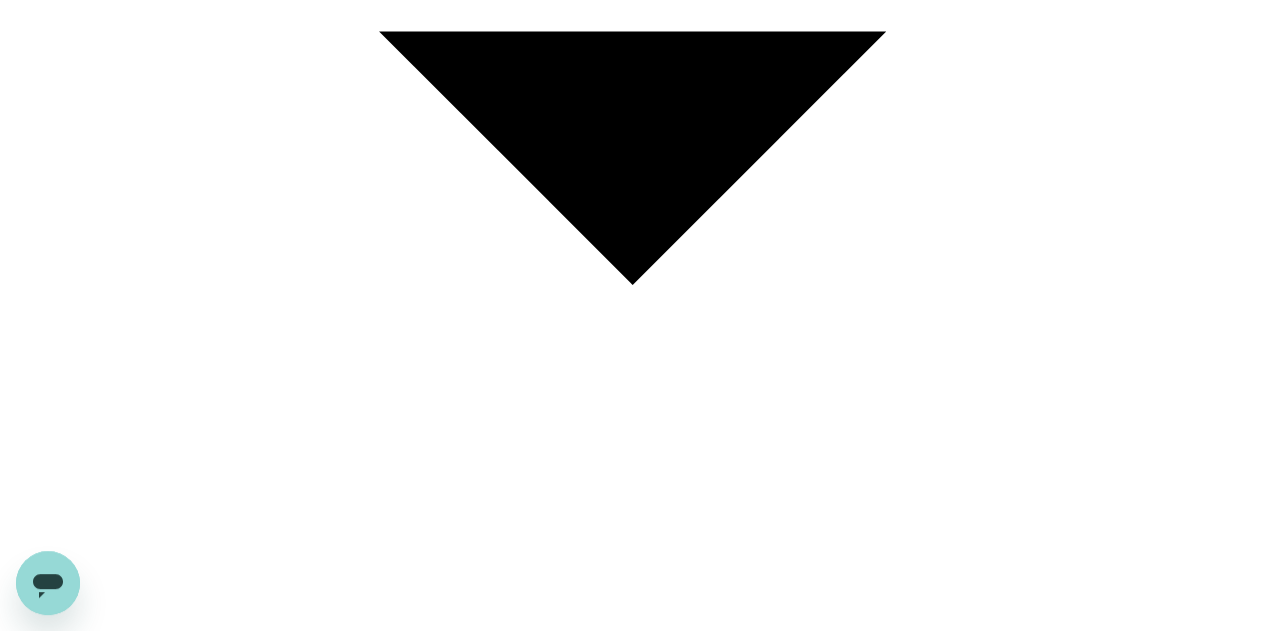 scroll, scrollTop: 1200, scrollLeft: 0, axis: vertical 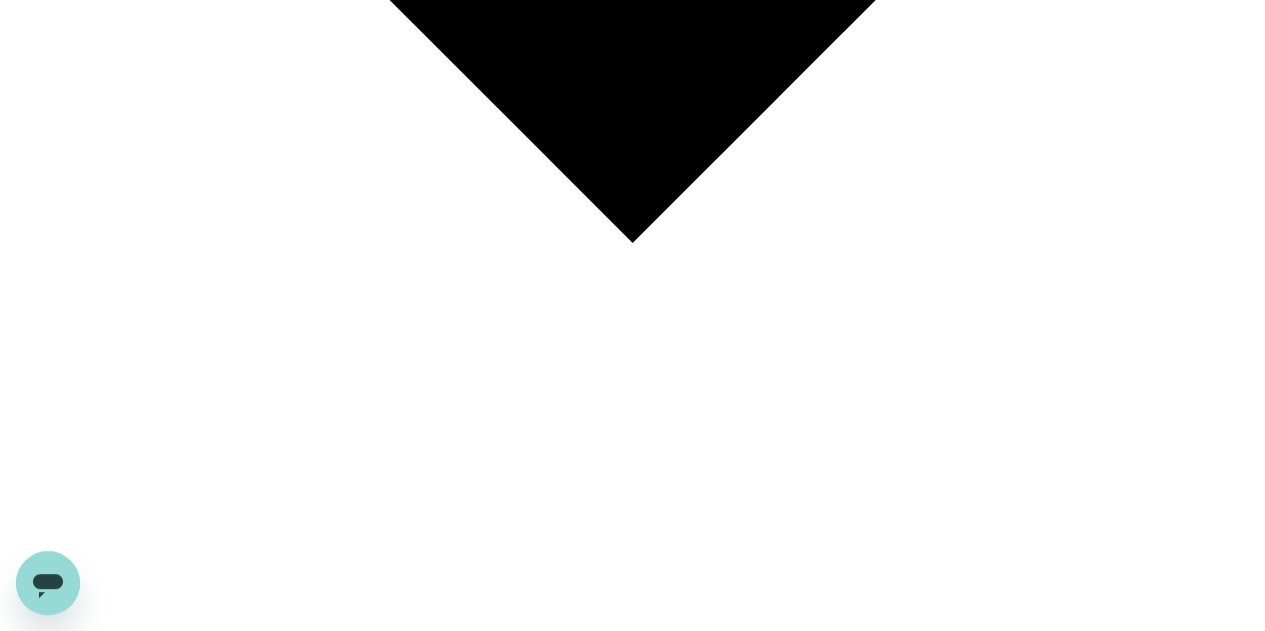 click on "Back to flight results Flight review Traveller(s) Traveller   1 : RM Russell Monte   Magill Travel Document Document type Passport Passport ​ Passport details ######146 United States  | Exp:   07 Sep 2032 a5205543-5943-4a5e-80ca-50a1e3f82f85 ​ Visa Not required Visa is not required to enter this destination Loyalty programs No loyalty programme found Add new Add ons Baggage Seat KCH  -  KUL 1 bags 25Kg total +MYR 137.54 3 - 137.54 ​ No seat selection + MYR 0.00 Traveller   2 : AS Abigail Kate   Smith Travel Document Document type Passport Passport ​ Passport details ######257 United States  | Exp:   10 Feb 2032 8e30b17f-0cb8-4371-8b91-548395920882 ​ Visa Not required Visa is not required to enter this destination Loyalty programs No loyalty programme found Add new Add ons Baggage Seat KCH  -  KUL 1 bags 25Kg total +MYR 137.54 3 - 137.54 ​ No seat selection + MYR 0.00 Traveller   3 : IB Isaac Jayson   Branch Travel Document Document type Passport Passport ​ Passport details ######454  | Exp:" at bounding box center (632, 4861) 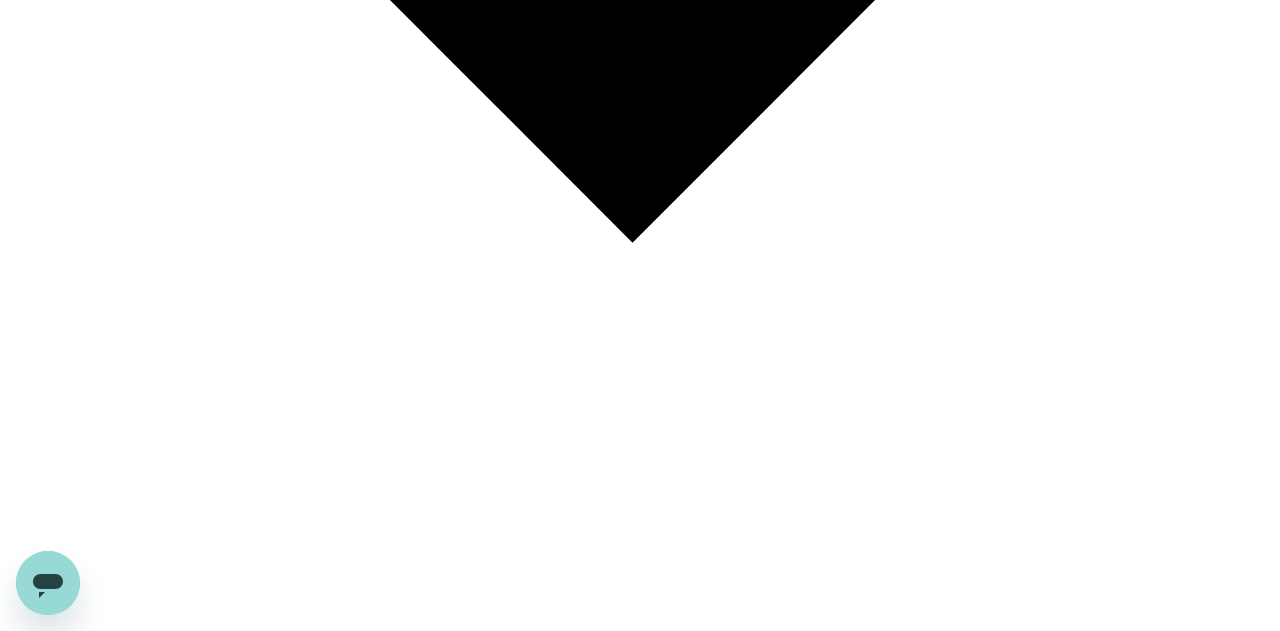 click on "1 bags 25Kg total" at bounding box center [269, -770] 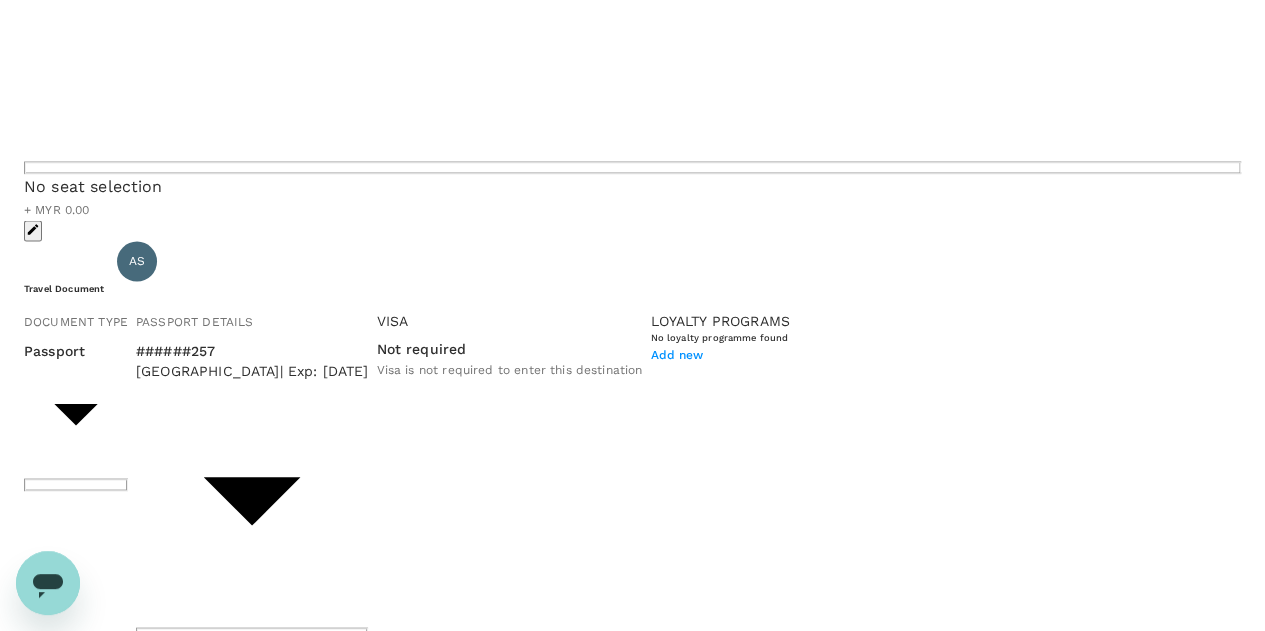 scroll, scrollTop: 1800, scrollLeft: 0, axis: vertical 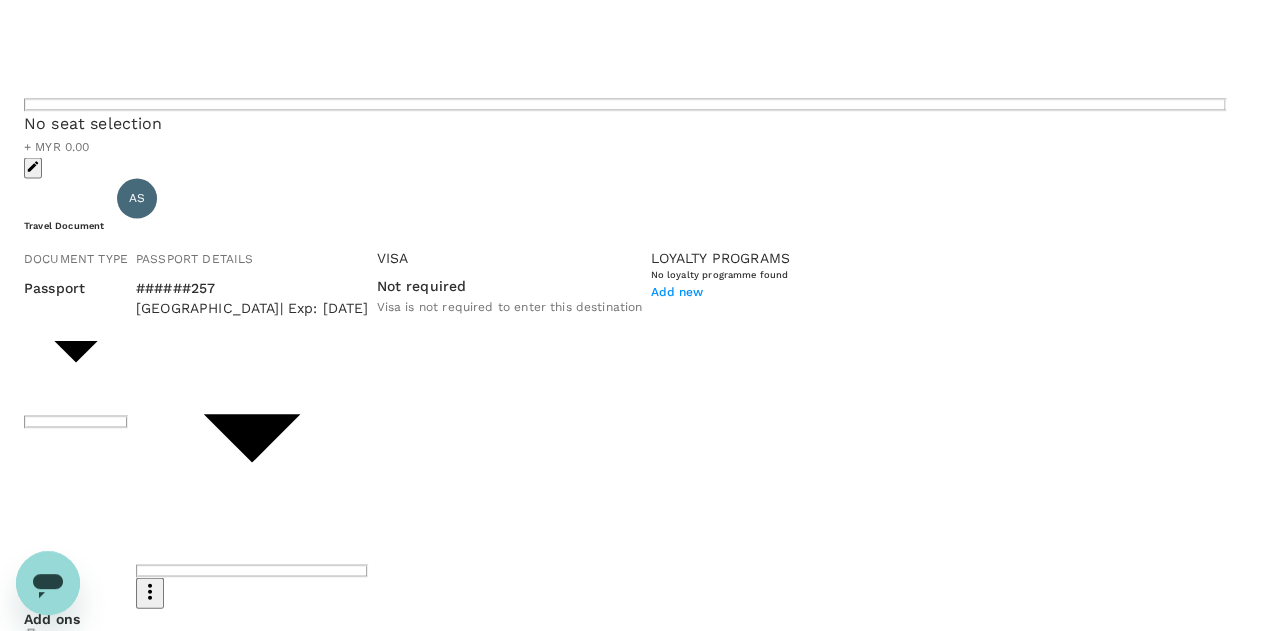 click on "Back to flight results Flight review Traveller(s) Traveller   1 : RM Russell Monte   Magill Travel Document Document type Passport Passport ​ Passport details ######146 United States  | Exp:   07 Sep 2032 a5205543-5943-4a5e-80ca-50a1e3f82f85 ​ Visa Not required Visa is not required to enter this destination Loyalty programs No loyalty programme found Add new Add ons Baggage Seat KCH  -  KUL 1 bags 25Kg total +MYR 137.54 3 - 137.54 ​ No seat selection + MYR 0.00 Traveller   2 : AS Abigail Kate   Smith Travel Document Document type Passport Passport ​ Passport details ######257 United States  | Exp:   10 Feb 2032 8e30b17f-0cb8-4371-8b91-548395920882 ​ Visa Not required Visa is not required to enter this destination Loyalty programs No loyalty programme found Add new Add ons Baggage Seat KCH  -  KUL 1 bags 25Kg total +MYR 137.54 3 - 137.54 ​ No seat selection + MYR 0.00 Traveller   3 : IB Isaac Jayson   Branch Travel Document Document type Passport Passport ​ Passport details ######454  | Exp:" at bounding box center (632, 4228) 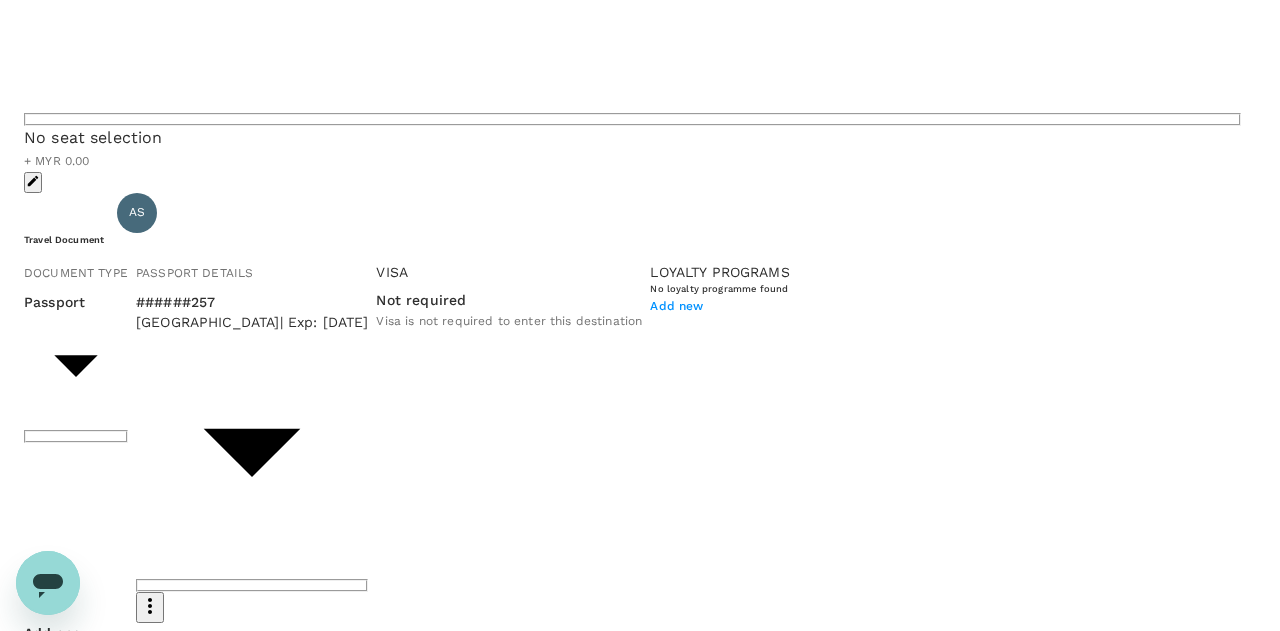 click on "1 bags 25Kg total" at bounding box center [269, -1439] 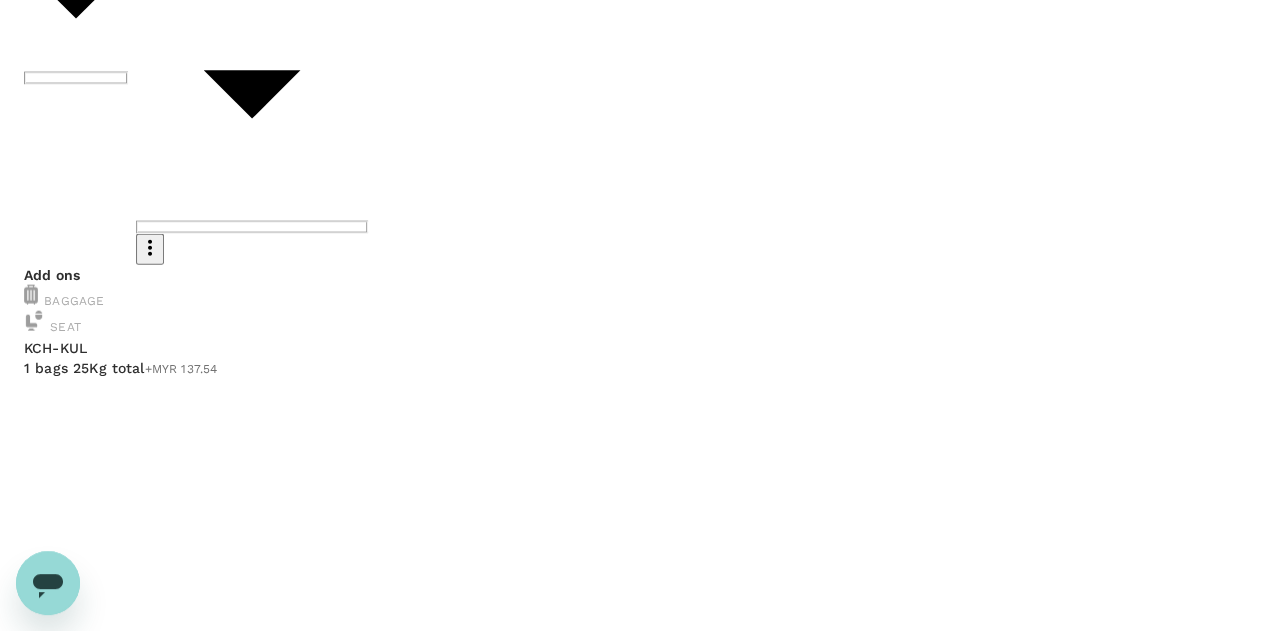 scroll, scrollTop: 2200, scrollLeft: 0, axis: vertical 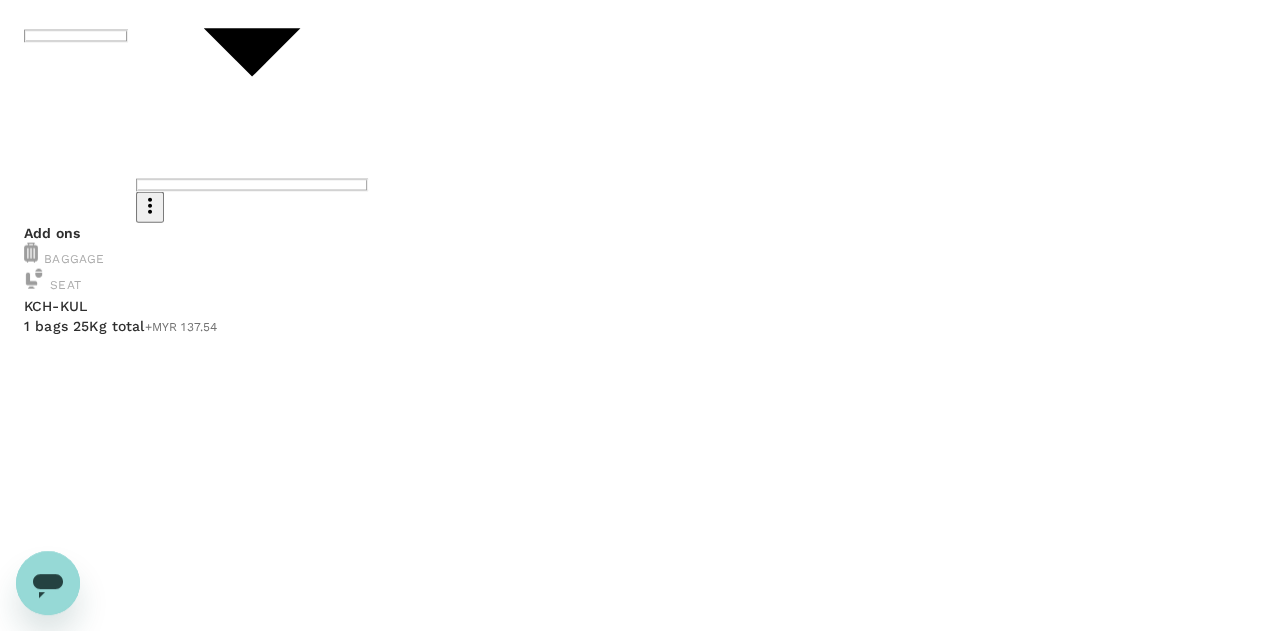click on "Back to flight results Flight review Traveller(s) Traveller   1 : RM Russell Monte   Magill Travel Document Document type Passport Passport ​ Passport details ######146 United States  | Exp:   07 Sep 2032 a5205543-5943-4a5e-80ca-50a1e3f82f85 ​ Visa Not required Visa is not required to enter this destination Loyalty programs No loyalty programme found Add new Add ons Baggage Seat KCH  -  KUL 1 bags 25Kg total +MYR 137.54 3 - 137.54 ​ No seat selection + MYR 0.00 Traveller   2 : AS Abigail Kate   Smith Travel Document Document type Passport Passport ​ Passport details ######257 United States  | Exp:   10 Feb 2032 8e30b17f-0cb8-4371-8b91-548395920882 ​ Visa Not required Visa is not required to enter this destination Loyalty programs No loyalty programme found Add new Add ons Baggage Seat KCH  -  KUL 1 bags 25Kg total +MYR 137.54 3 - 137.54 ​ No seat selection + MYR 0.00 Traveller   3 : IB Isaac Jayson   Branch Travel Document Document type Passport Passport ​ Passport details ######454  | Exp:" at bounding box center [632, 3873] 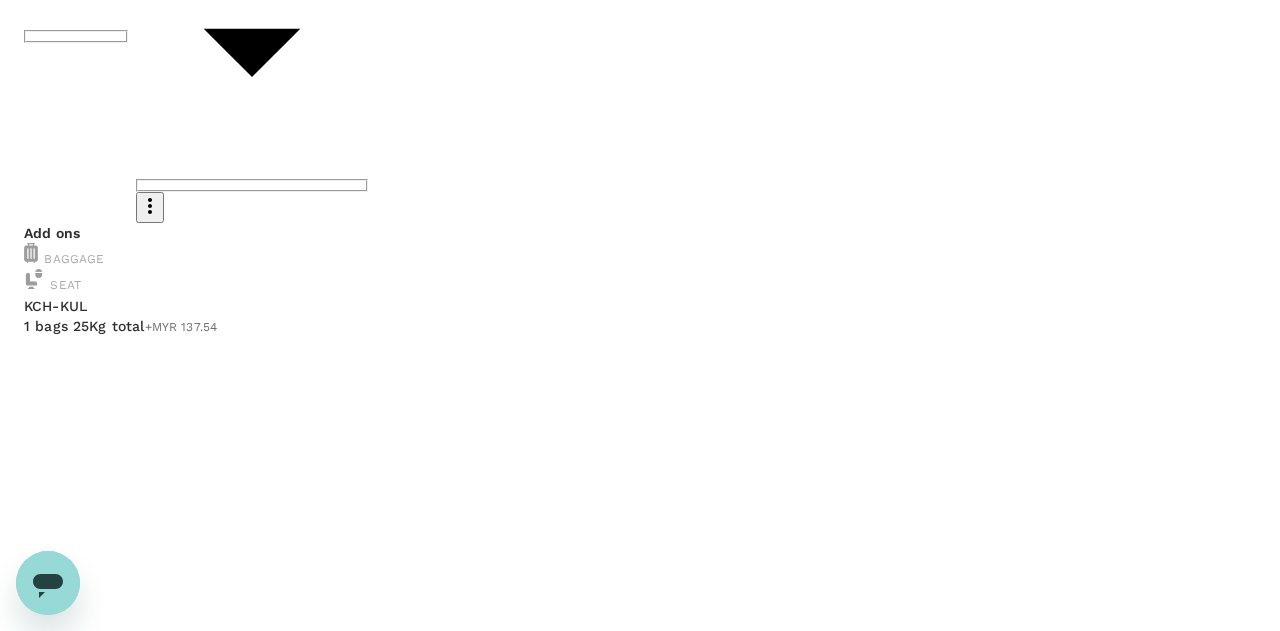 click on "1 bags 25Kg total" at bounding box center [269, -1770] 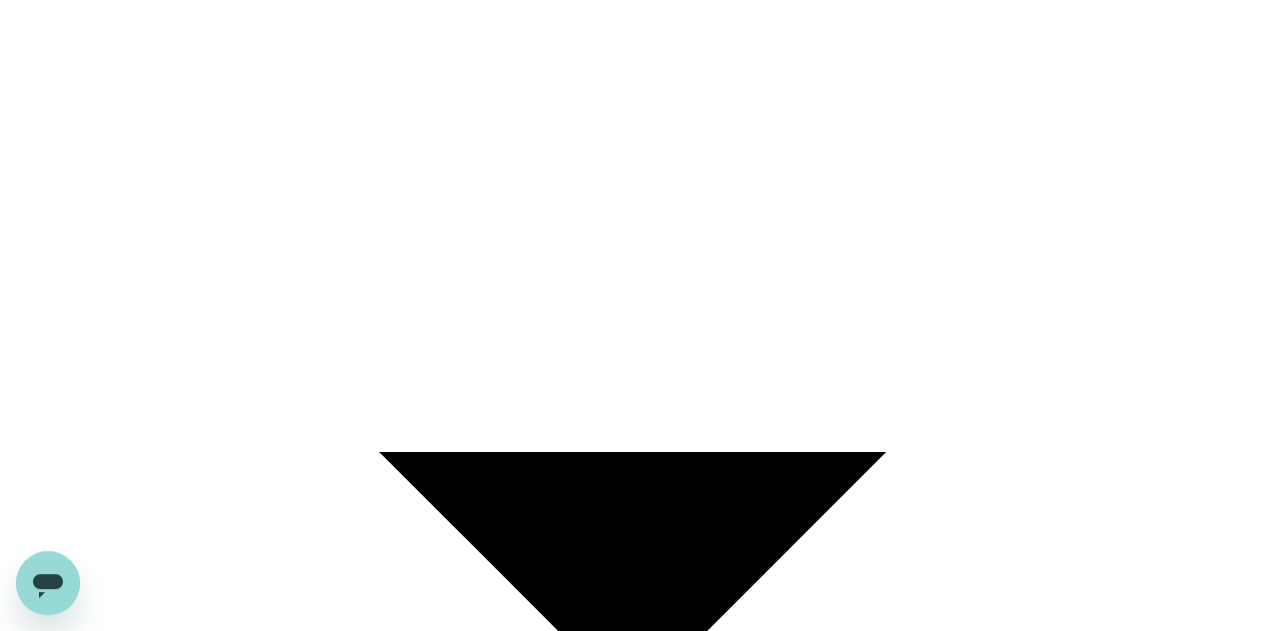 scroll, scrollTop: 2660, scrollLeft: 0, axis: vertical 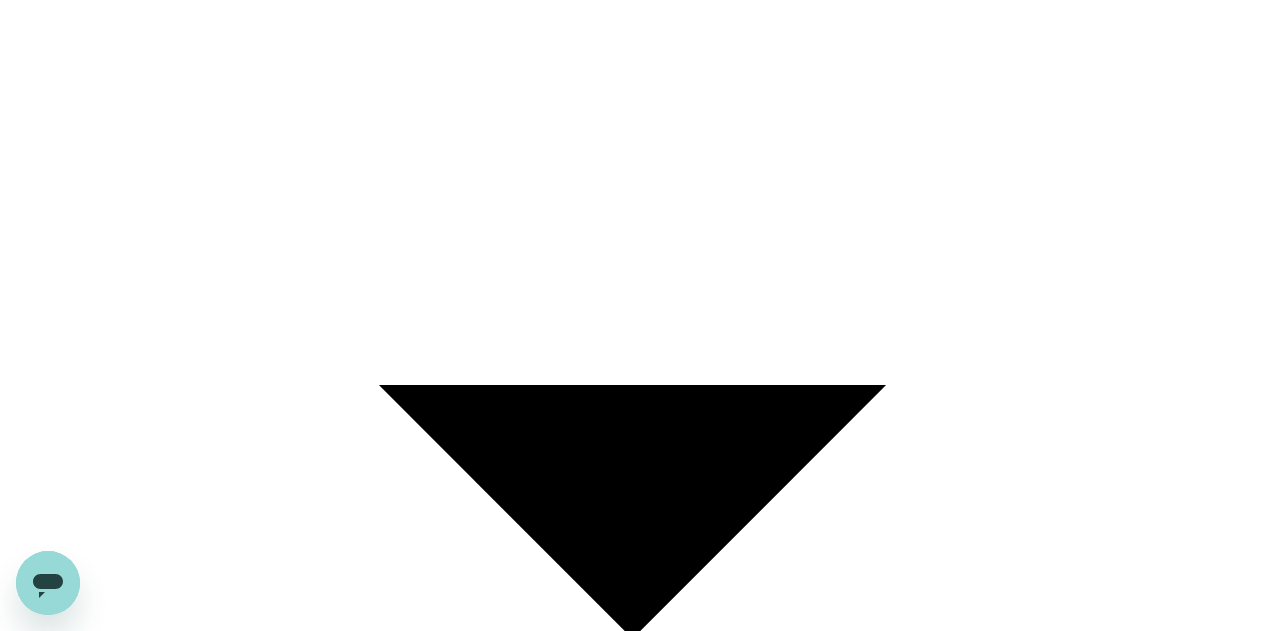 click on "Back to flight results Flight review Traveller(s) Traveller   1 : RM Russell Monte   Magill Travel Document Document type Passport Passport ​ Passport details ######146 United States  | Exp:   07 Sep 2032 a5205543-5943-4a5e-80ca-50a1e3f82f85 ​ Visa Not required Visa is not required to enter this destination Loyalty programs No loyalty programme found Add new Add ons Baggage Seat KCH  -  KUL 1 bags 25Kg total +MYR 137.54 3 - 137.54 ​ No seat selection + MYR 0.00 Traveller   2 : AS Abigail Kate   Smith Travel Document Document type Passport Passport ​ Passport details ######257 United States  | Exp:   10 Feb 2032 8e30b17f-0cb8-4371-8b91-548395920882 ​ Visa Not required Visa is not required to enter this destination Loyalty programs No loyalty programme found Add new Add ons Baggage Seat KCH  -  KUL 1 bags 25Kg total +MYR 137.54 3 - 137.54 ​ No seat selection + MYR 0.00 Traveller   3 : IB Isaac Jayson   Branch Travel Document Document type Passport Passport ​ Passport details ######454  | Exp:" at bounding box center (640, 3413) 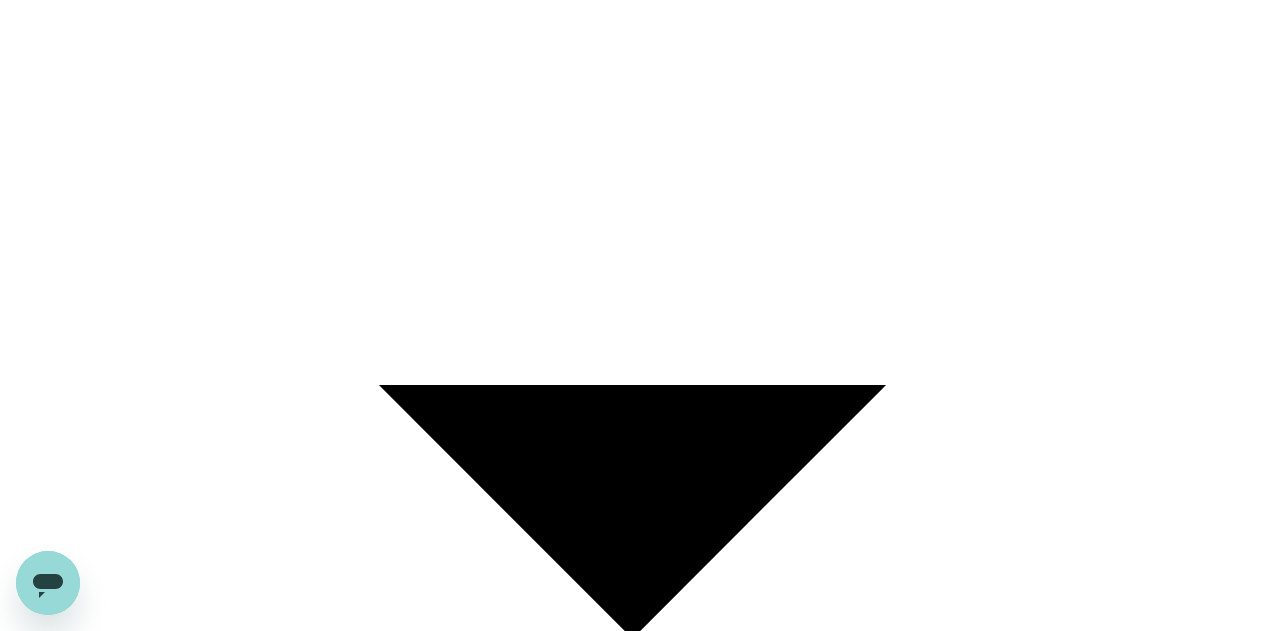 click on "1 bags 25Kg total" at bounding box center [269, -2230] 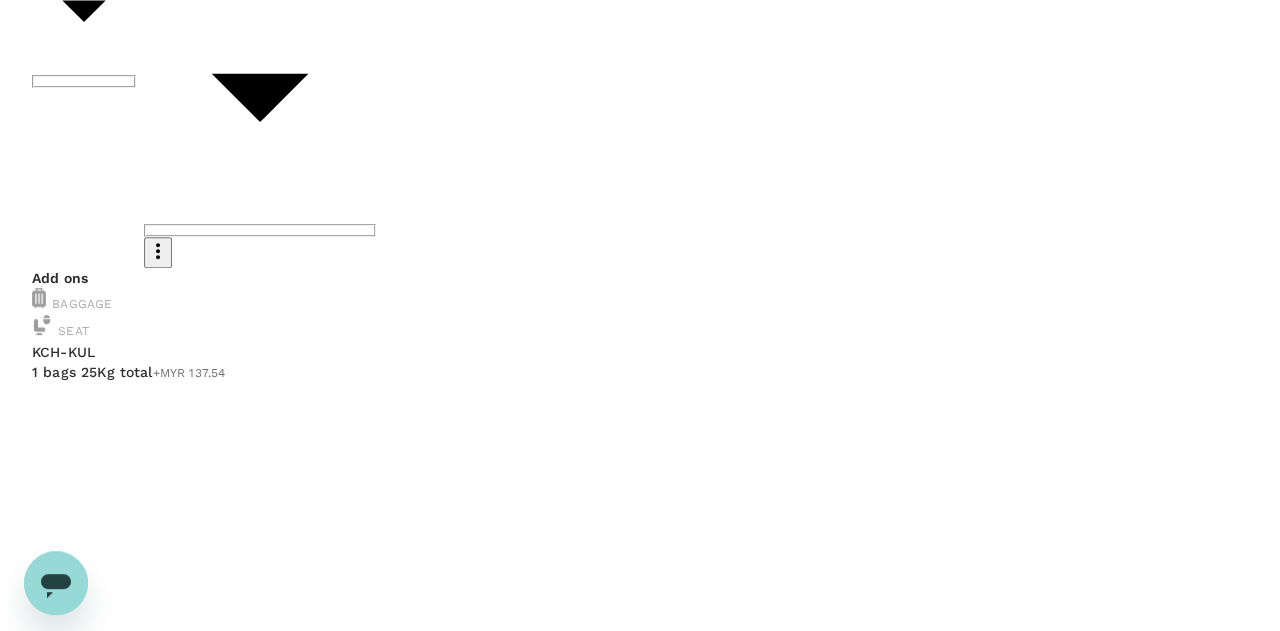scroll, scrollTop: 300, scrollLeft: 0, axis: vertical 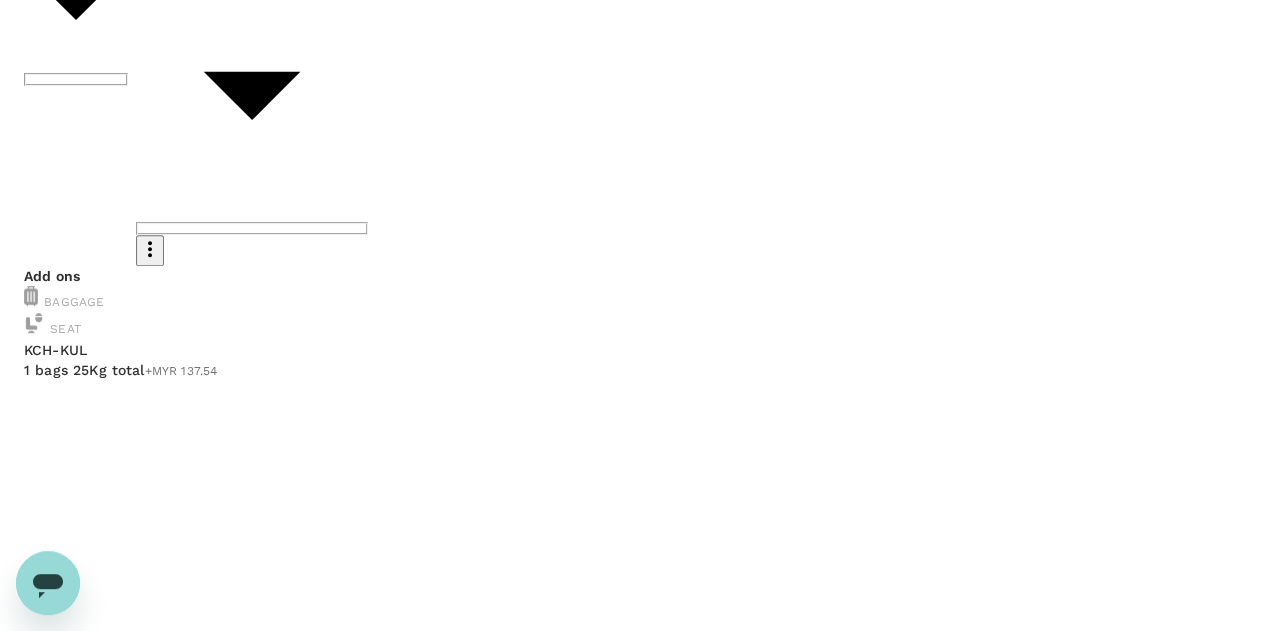 click on "No seat selection + MYR 0.00" at bounding box center [632, 1659] 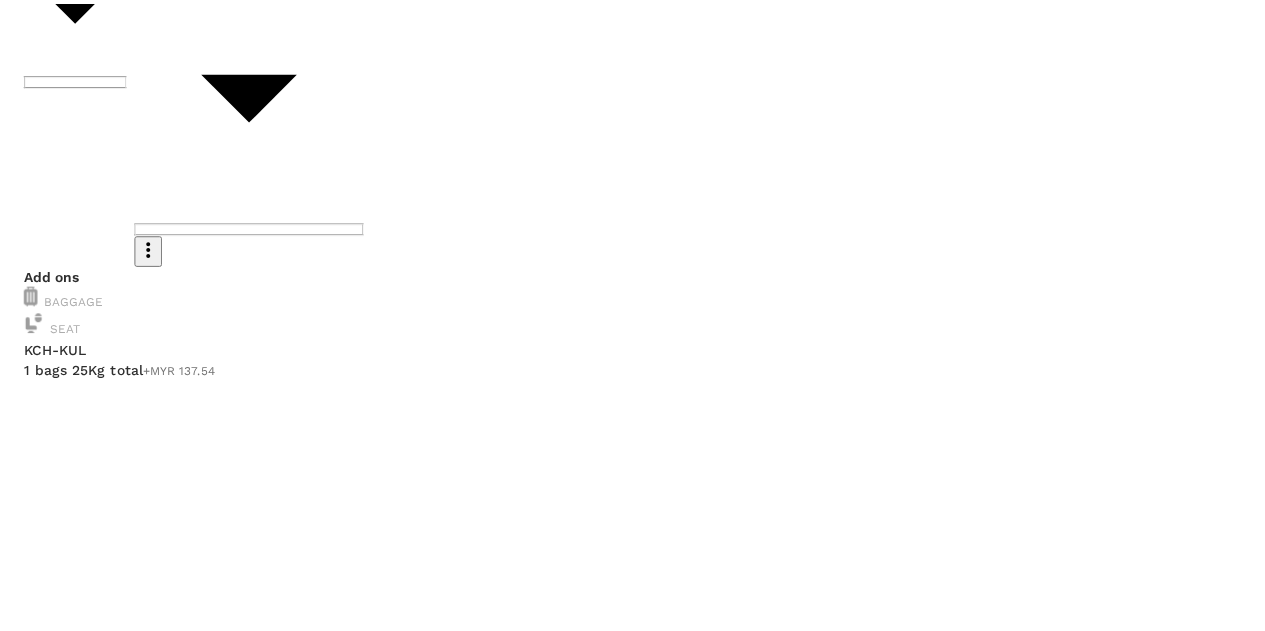 scroll, scrollTop: 700, scrollLeft: 0, axis: vertical 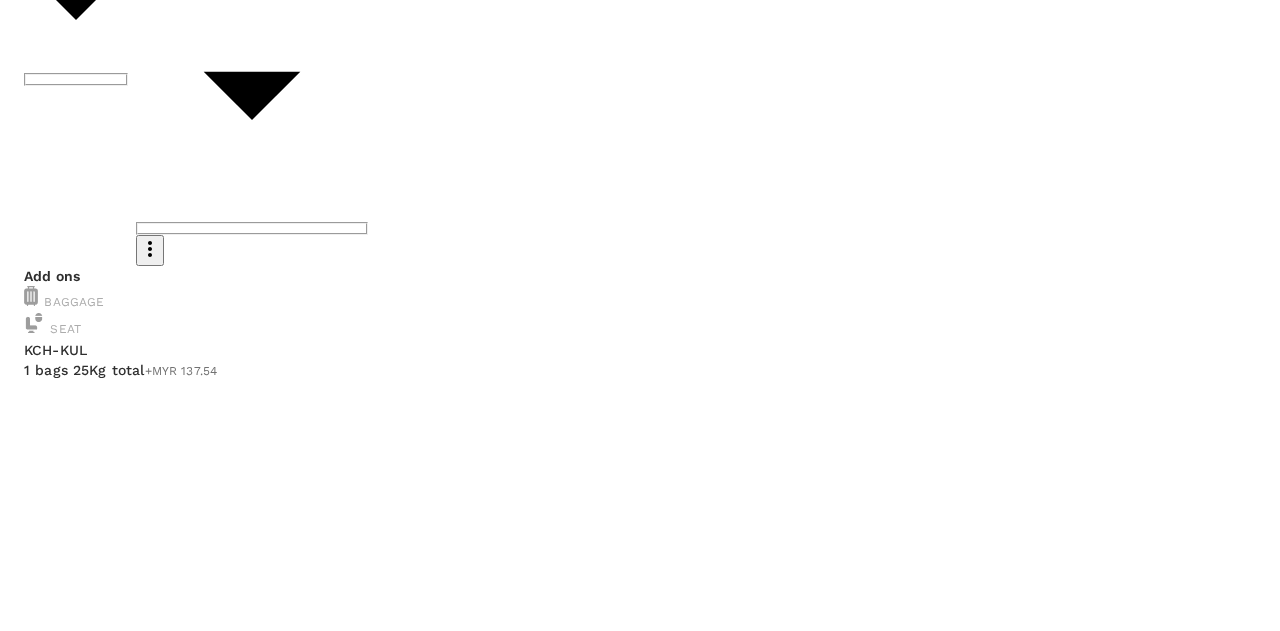 click 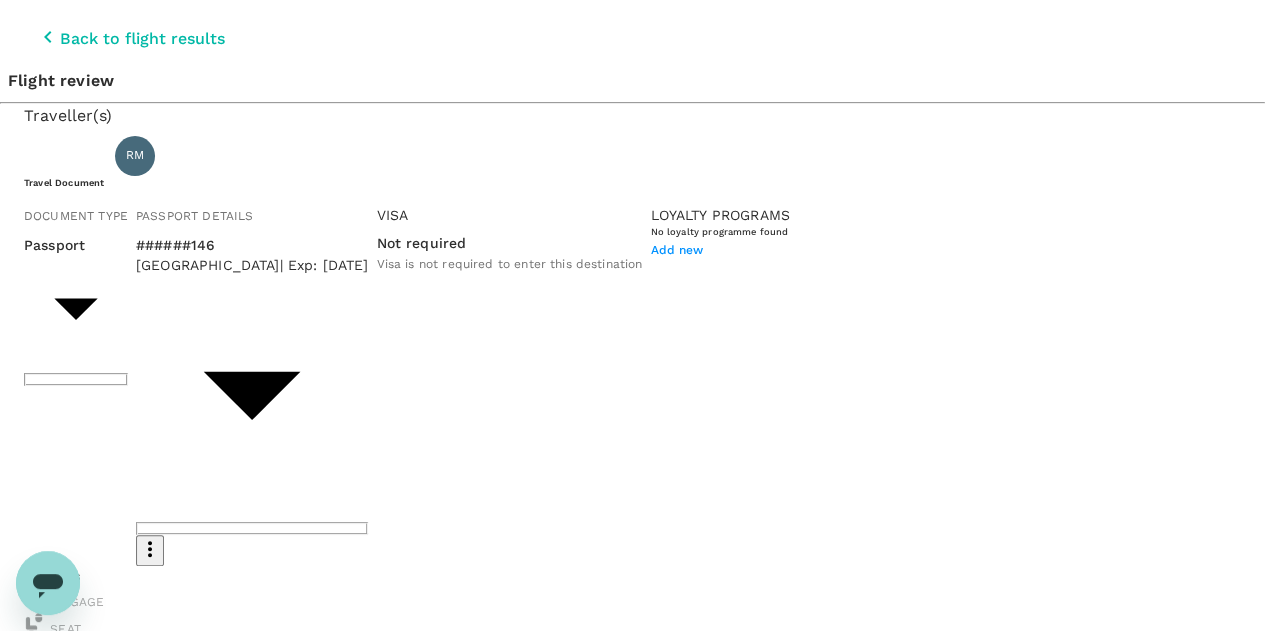 scroll, scrollTop: 100, scrollLeft: 0, axis: vertical 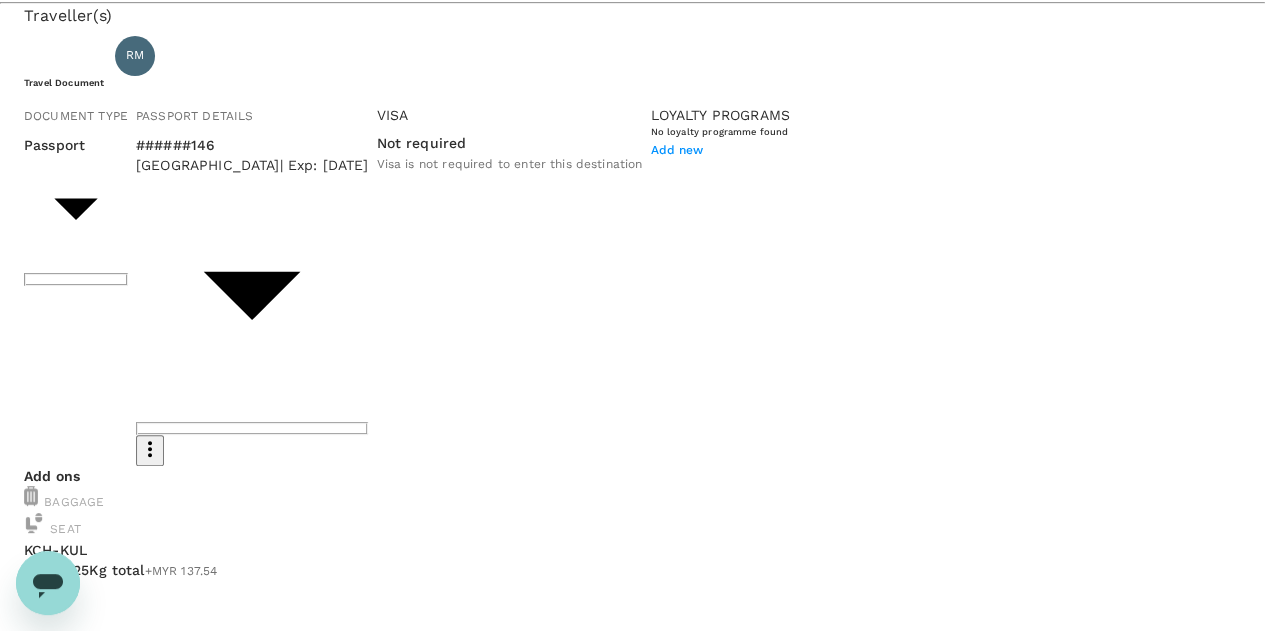 click on "View flight details" at bounding box center (97, 11542) 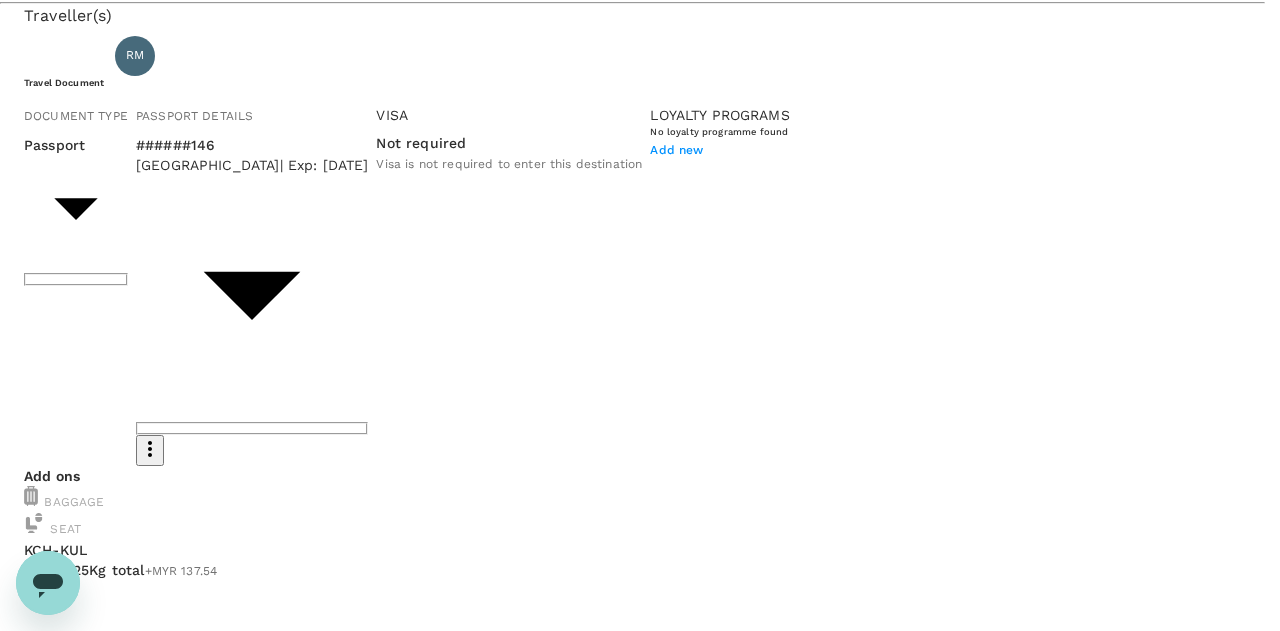 click 